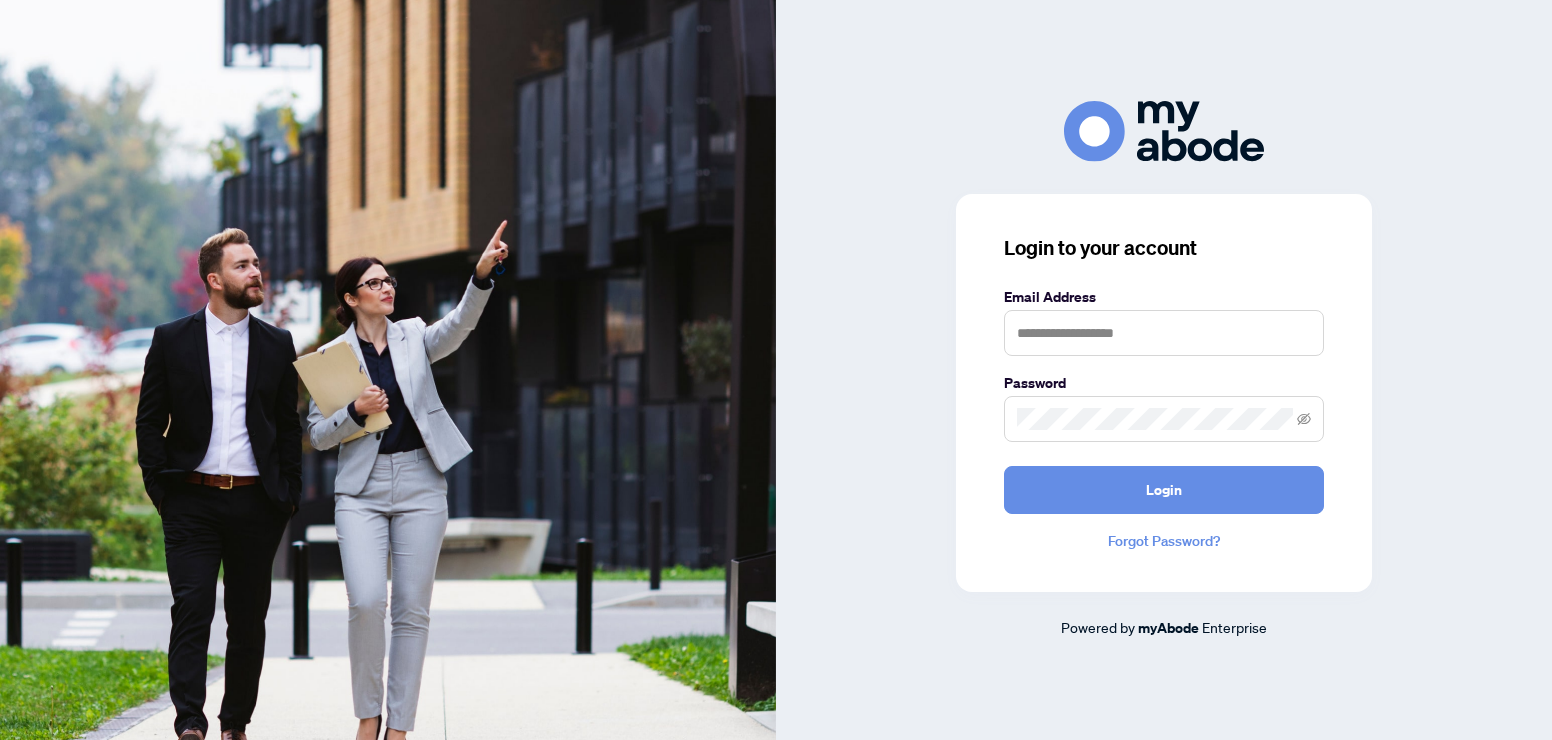 scroll, scrollTop: 0, scrollLeft: 0, axis: both 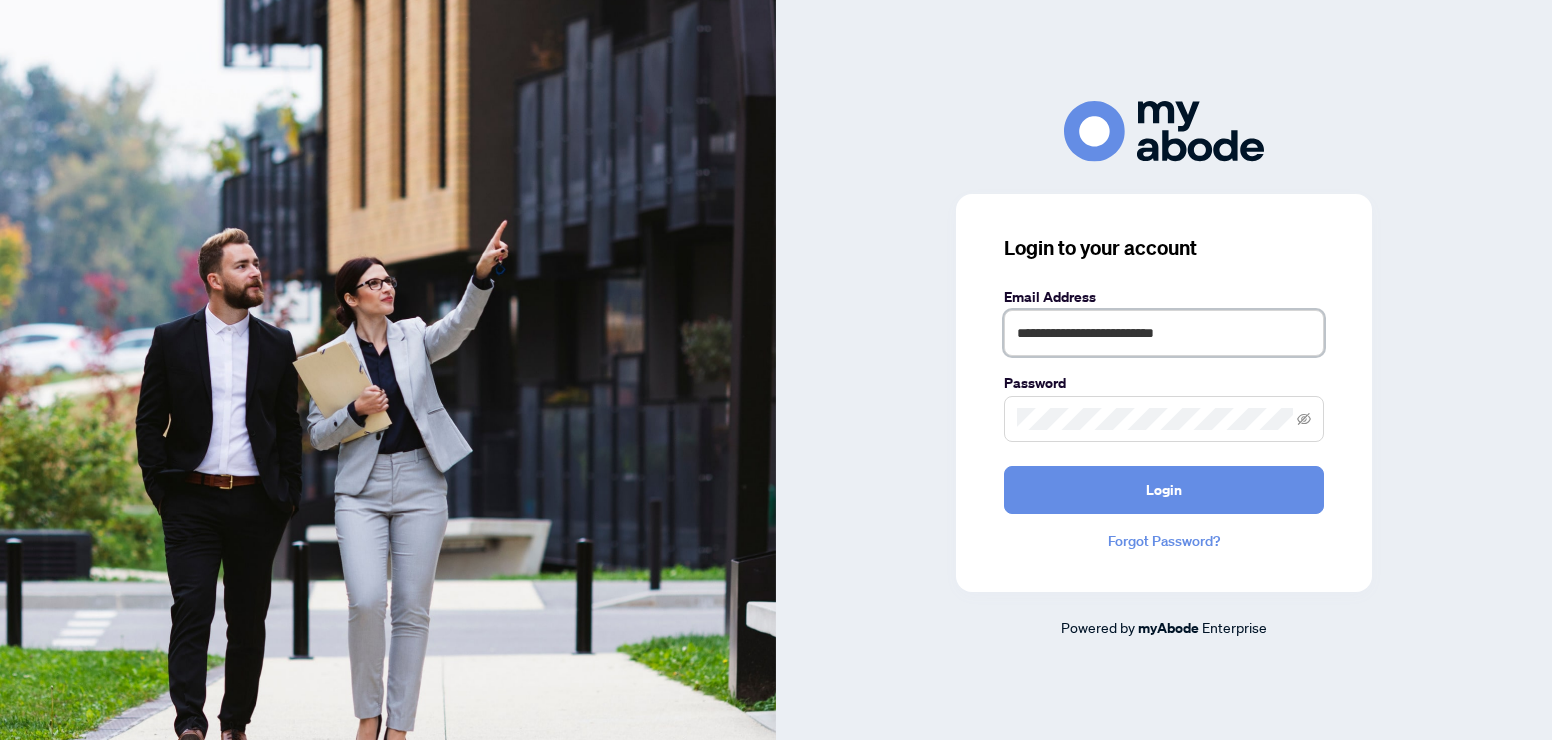 drag, startPoint x: 1134, startPoint y: 336, endPoint x: 1123, endPoint y: 336, distance: 11 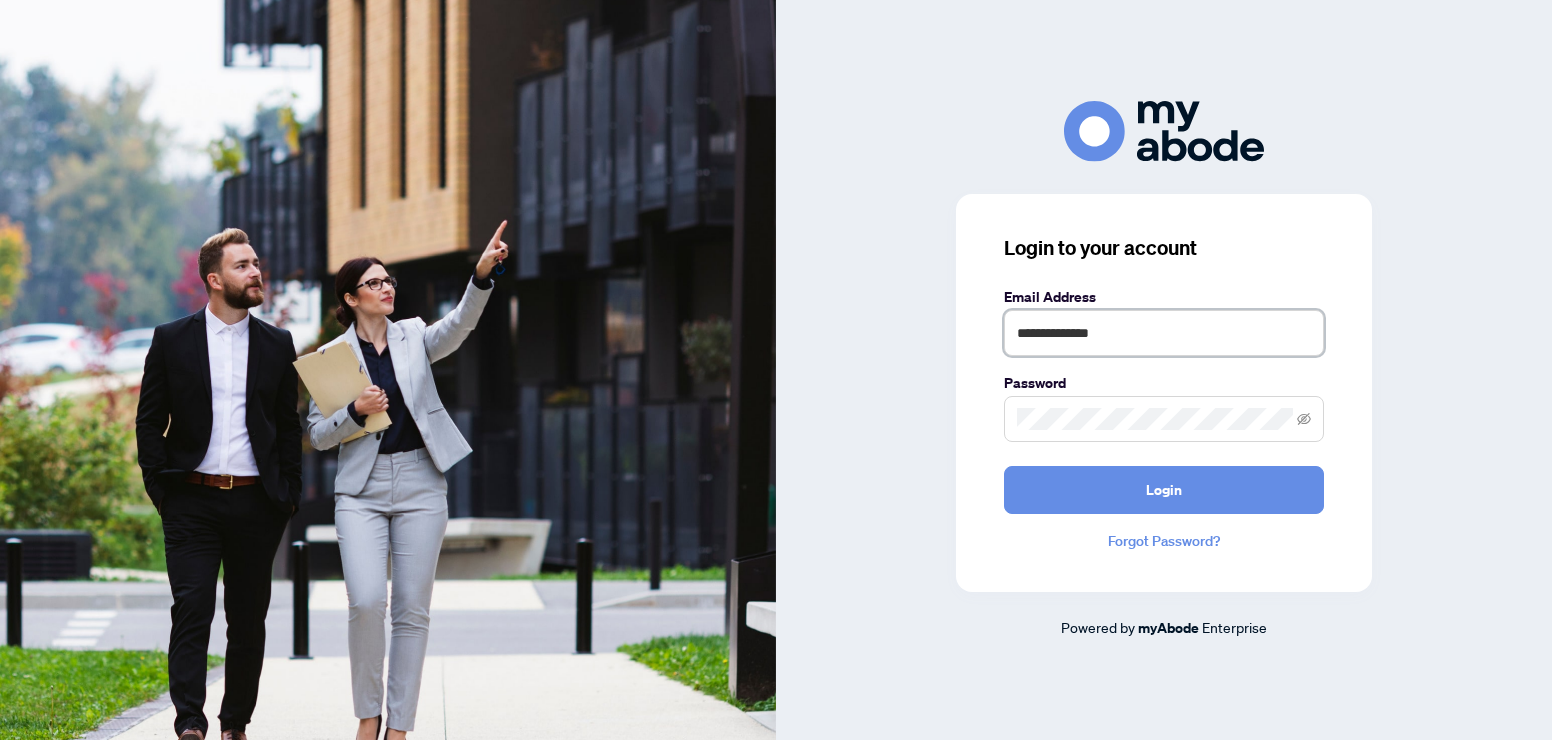 type on "**********" 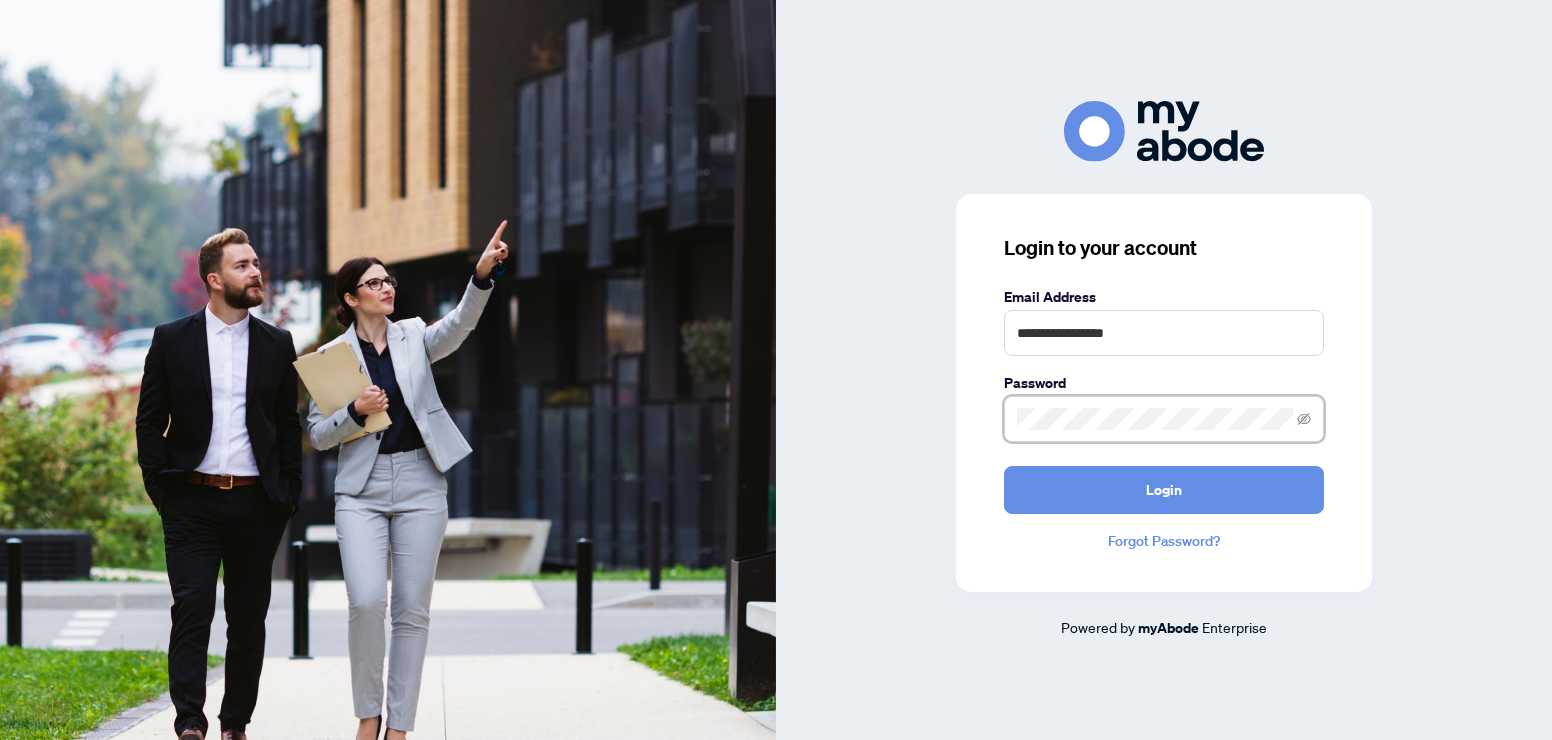 click on "**********" at bounding box center [1164, 370] 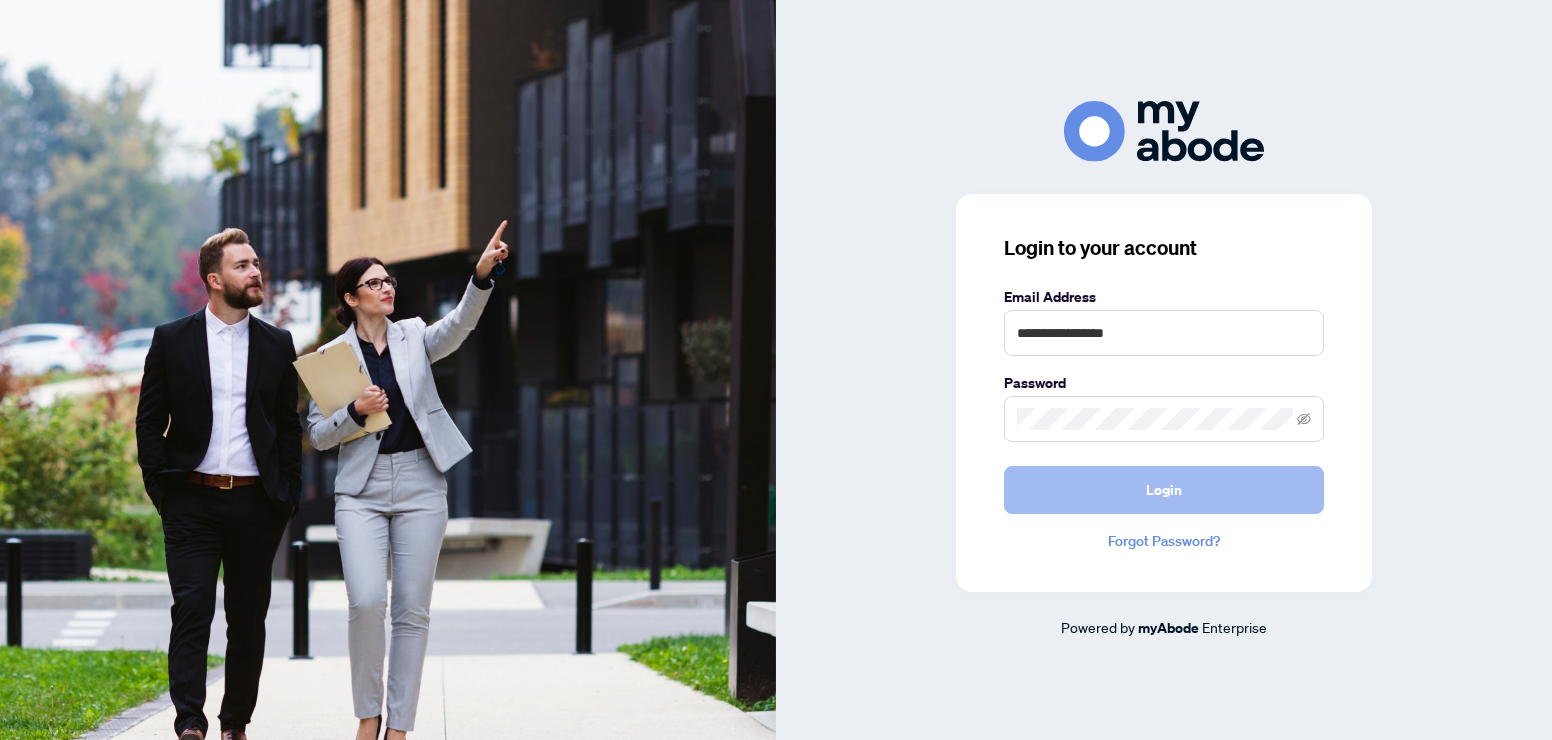 drag, startPoint x: 1148, startPoint y: 495, endPoint x: 1138, endPoint y: 492, distance: 10.440307 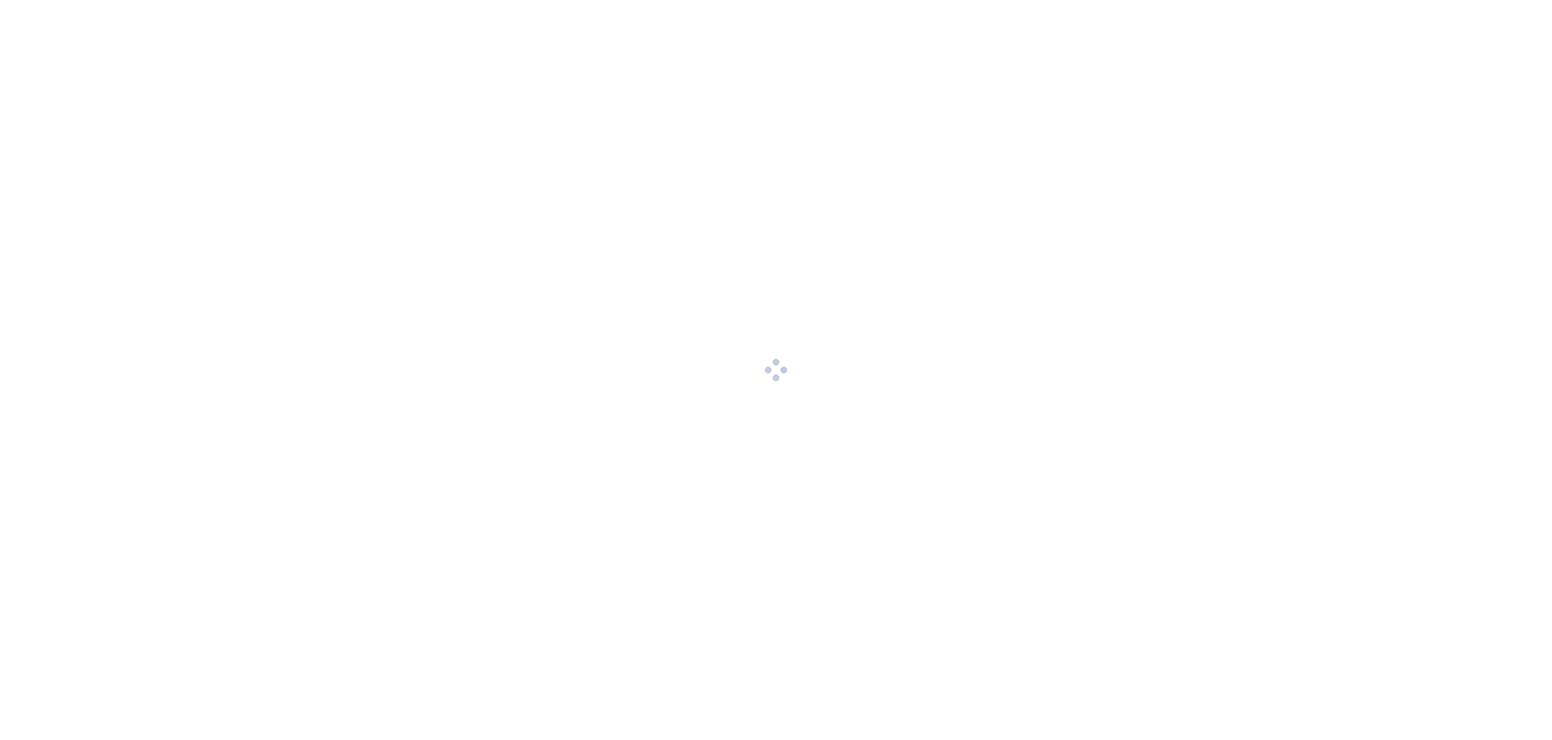 scroll, scrollTop: 0, scrollLeft: 0, axis: both 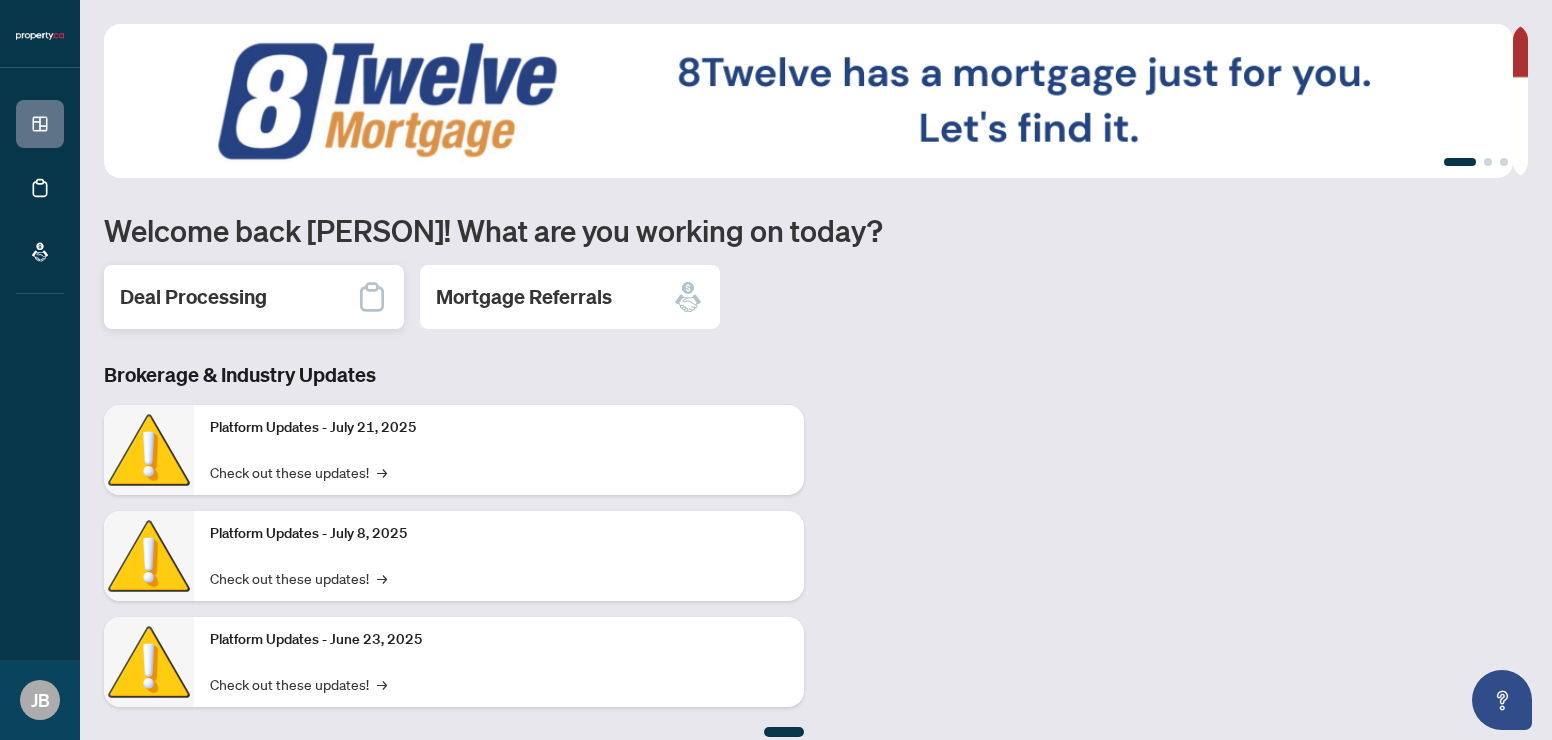 click on "Deal Processing" at bounding box center [254, 297] 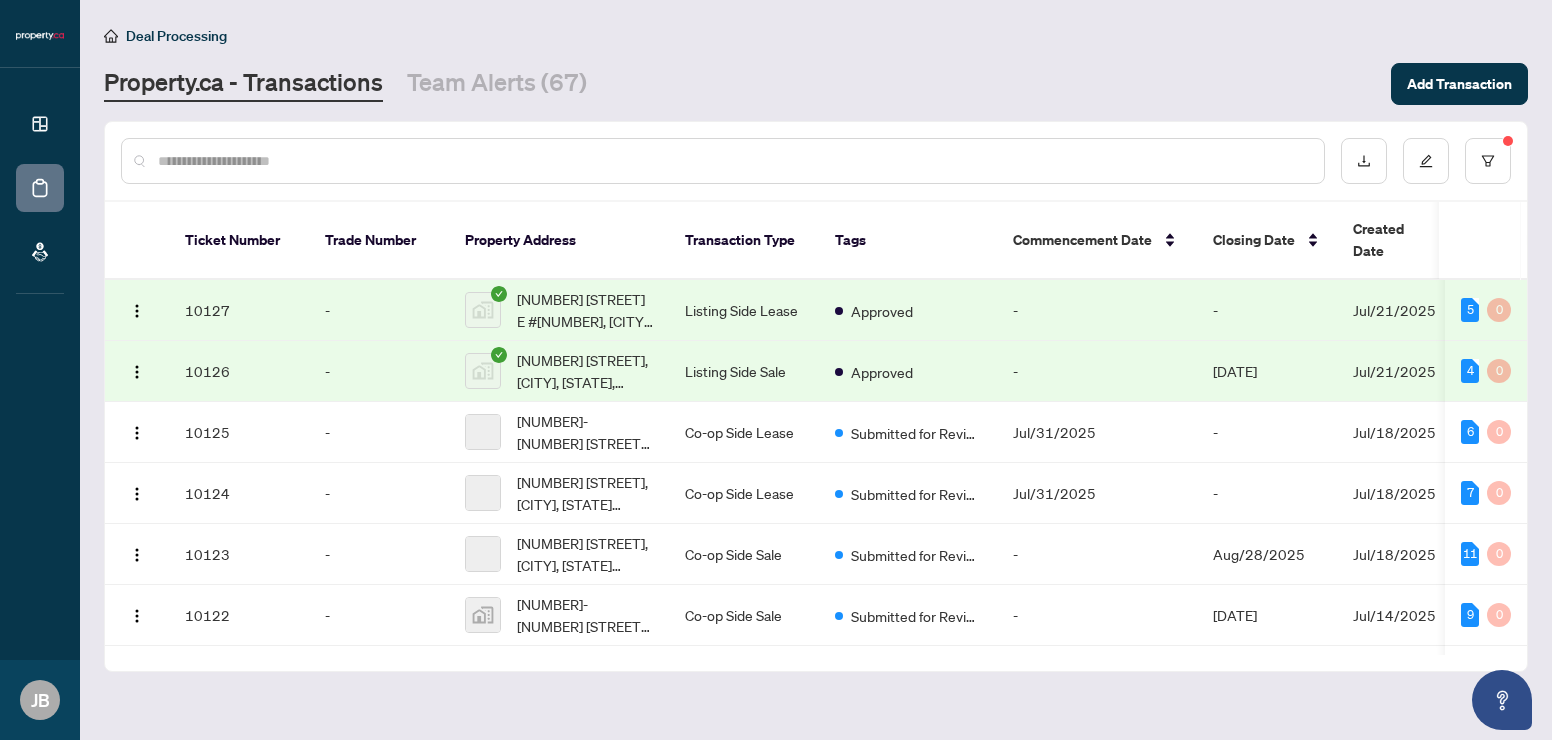 click at bounding box center (733, 161) 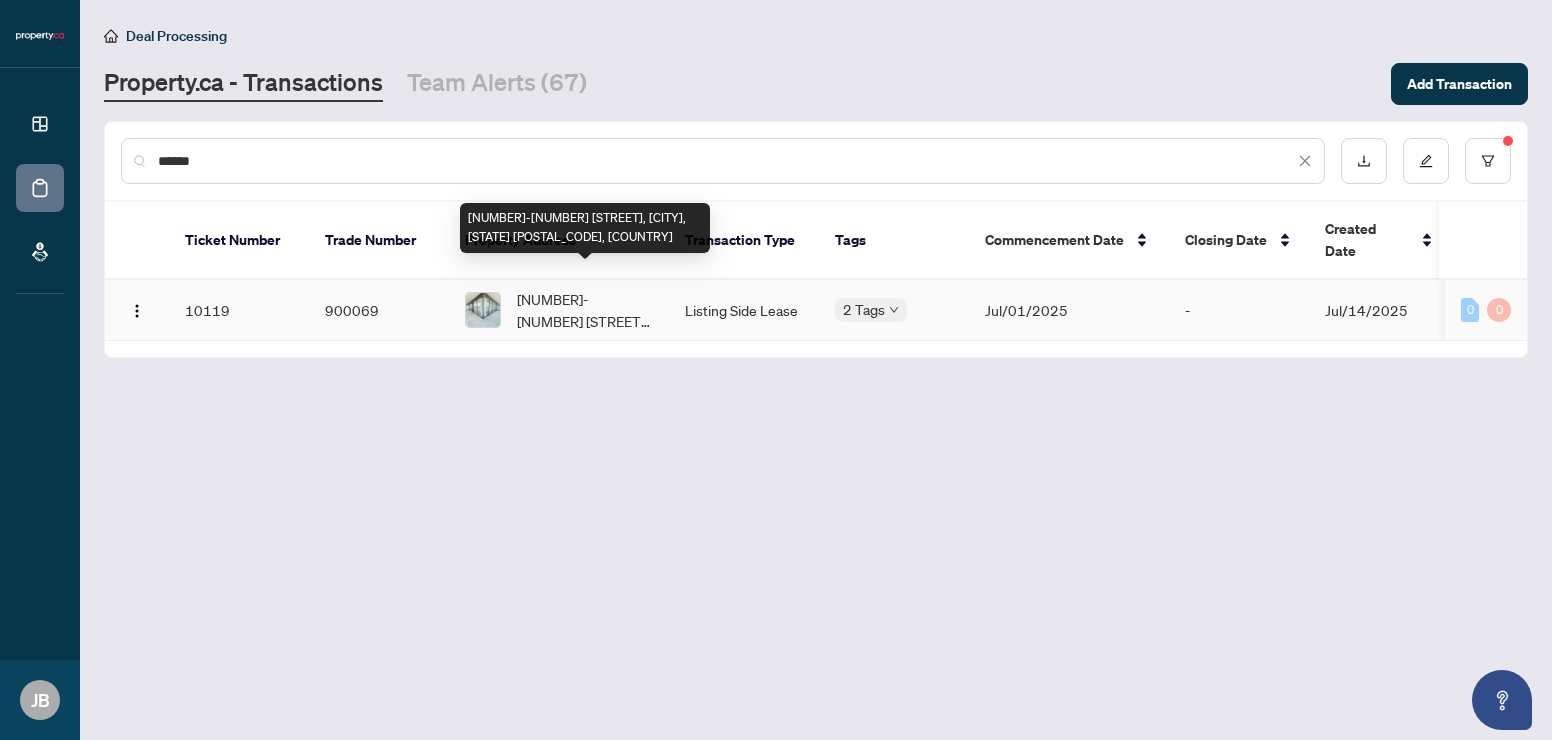 type on "******" 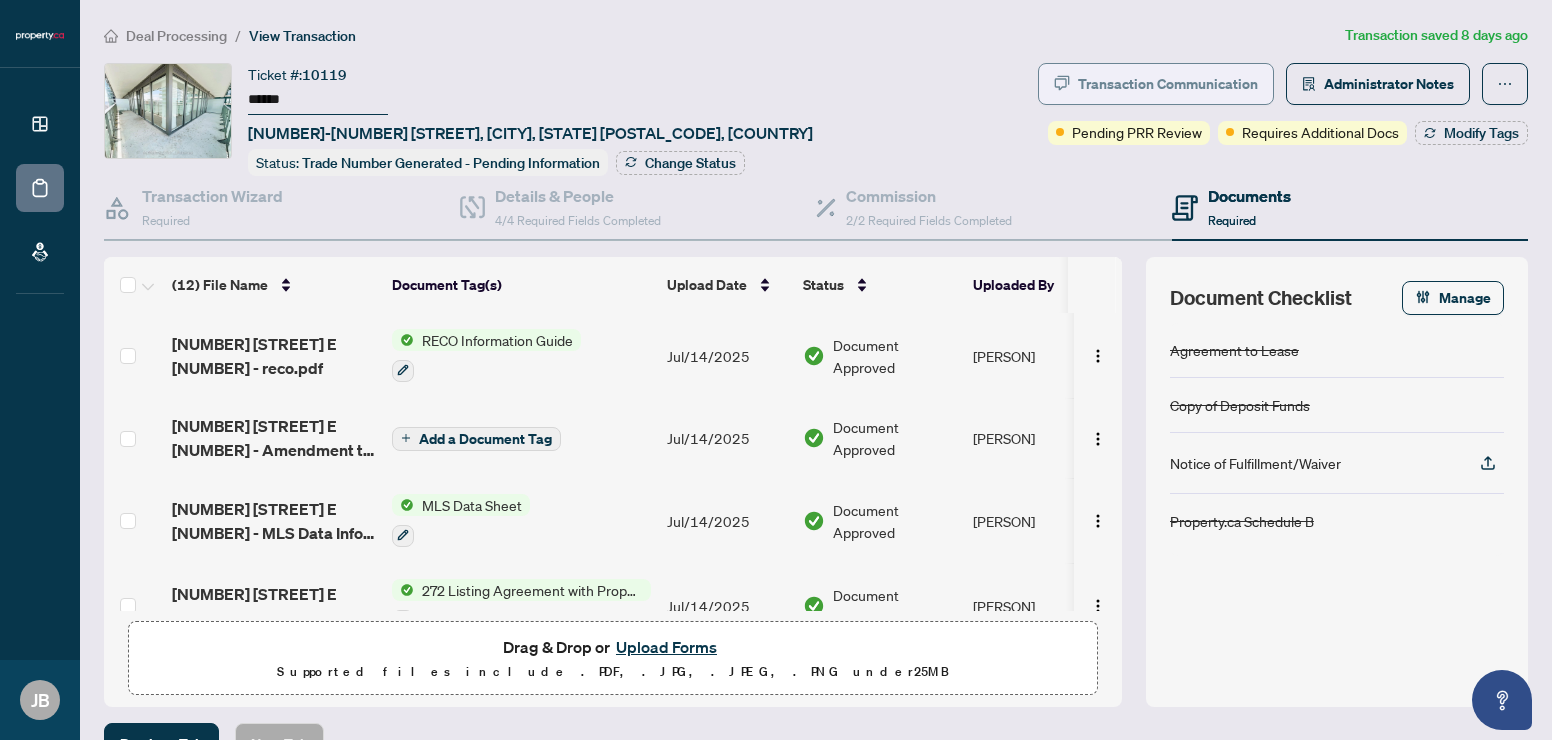 click on "Transaction Communication" at bounding box center [1168, 84] 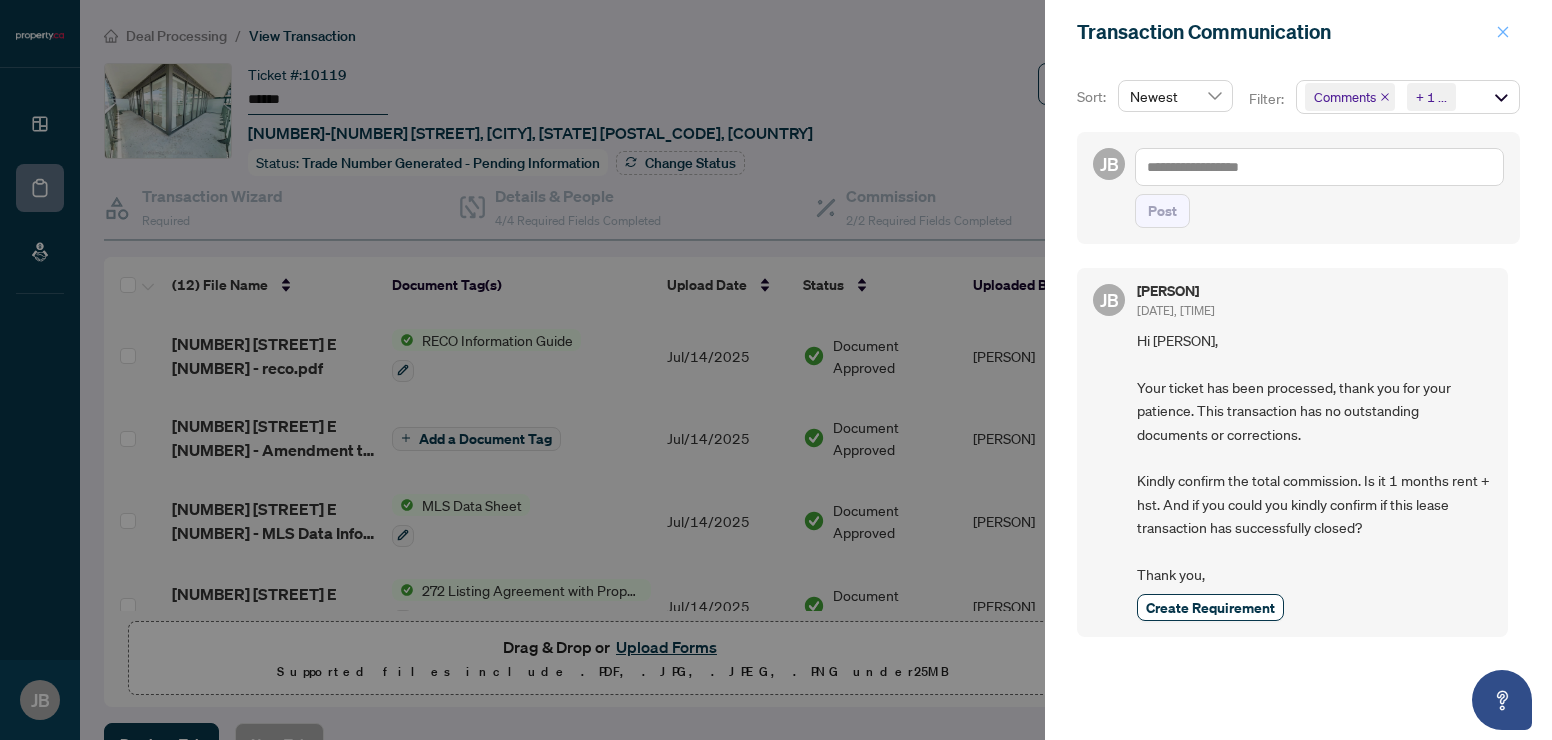 click 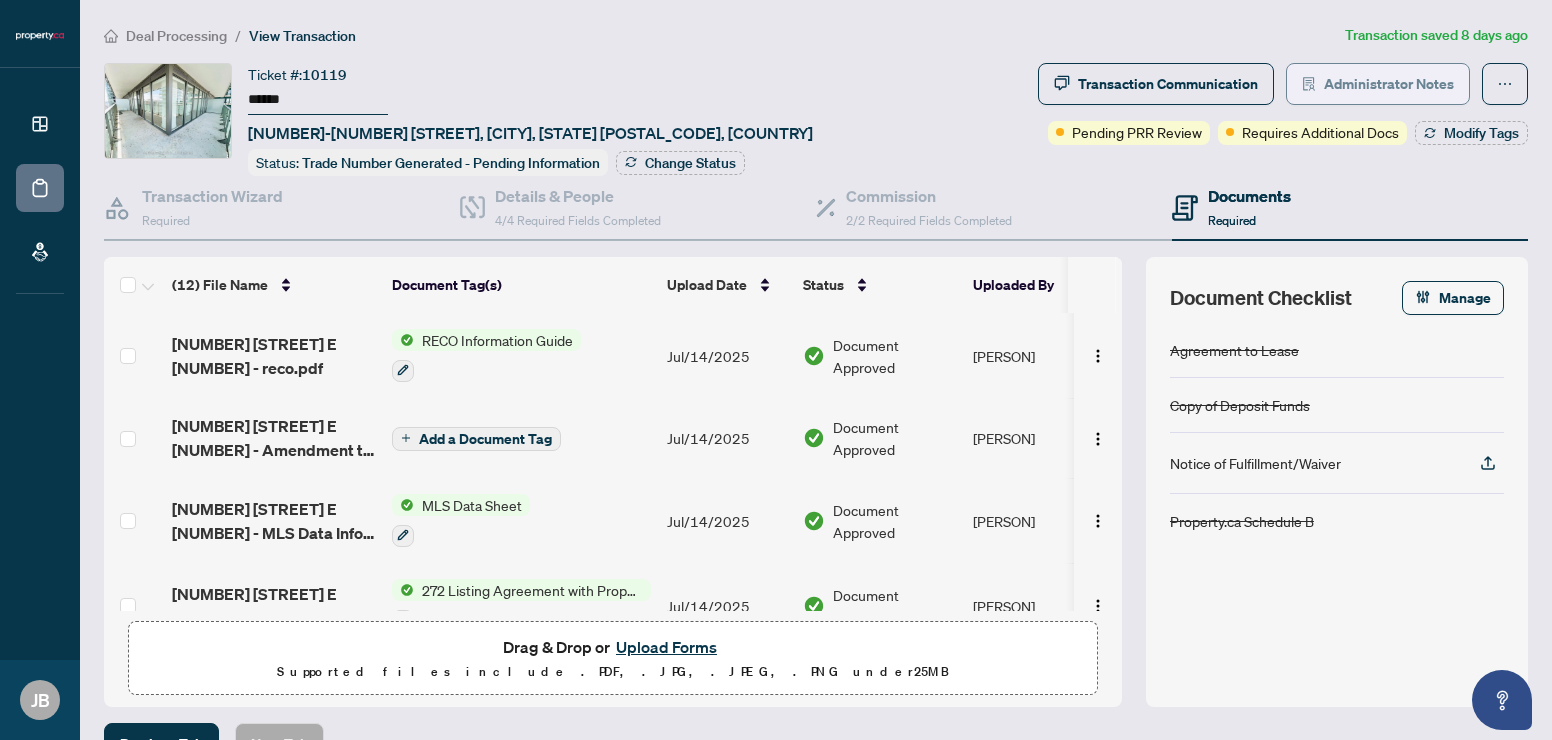 click on "Administrator Notes" at bounding box center [1389, 84] 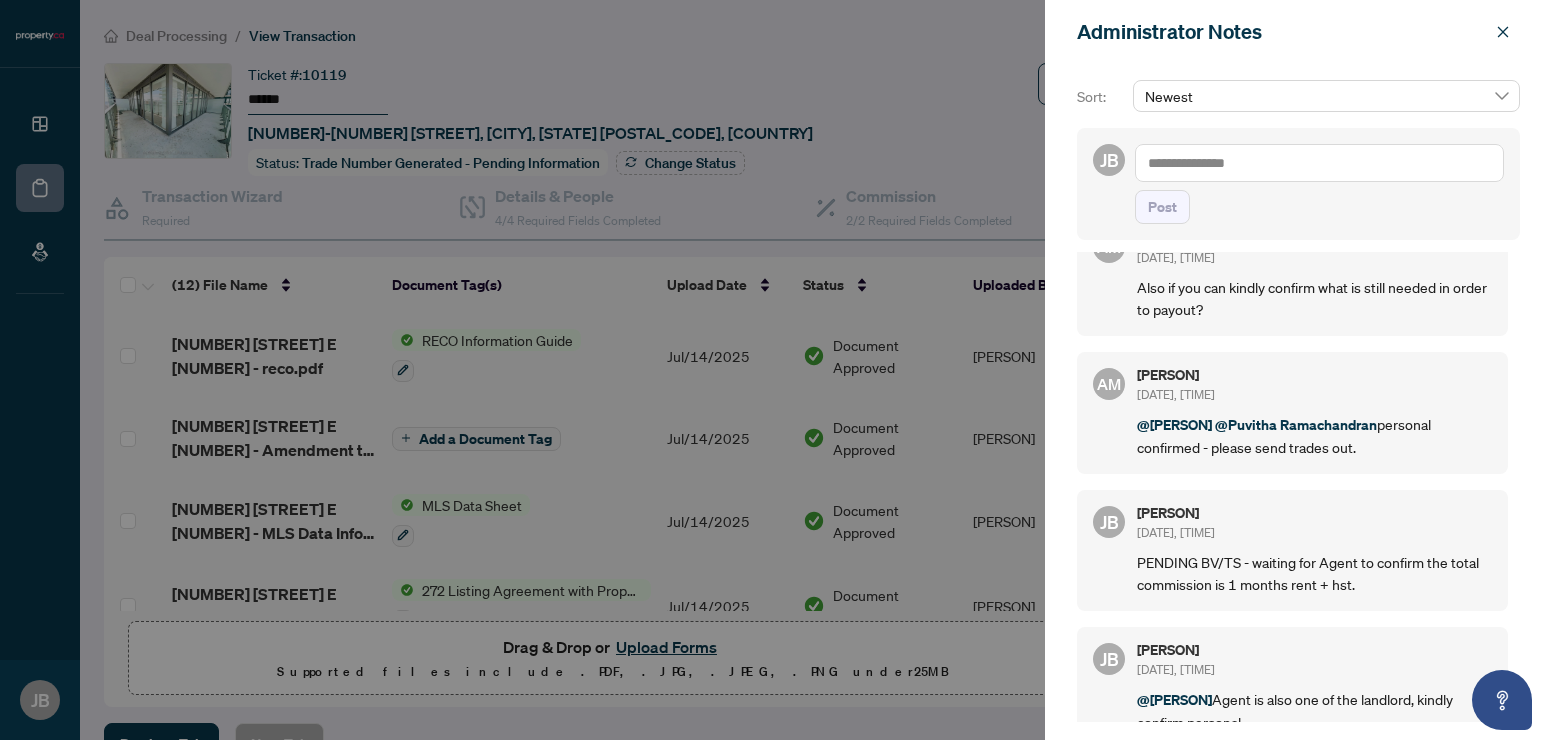 scroll, scrollTop: 74, scrollLeft: 0, axis: vertical 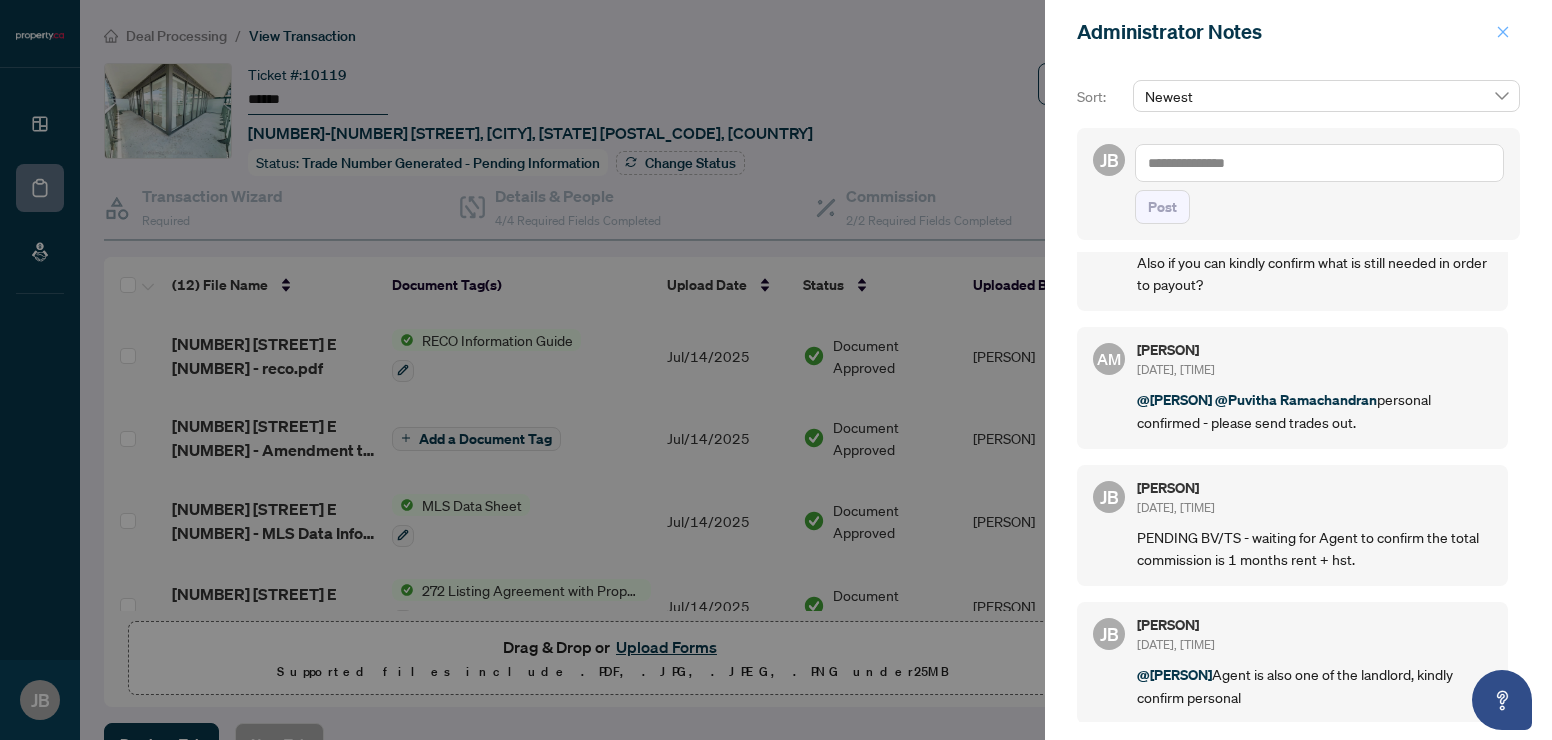 click at bounding box center (1503, 32) 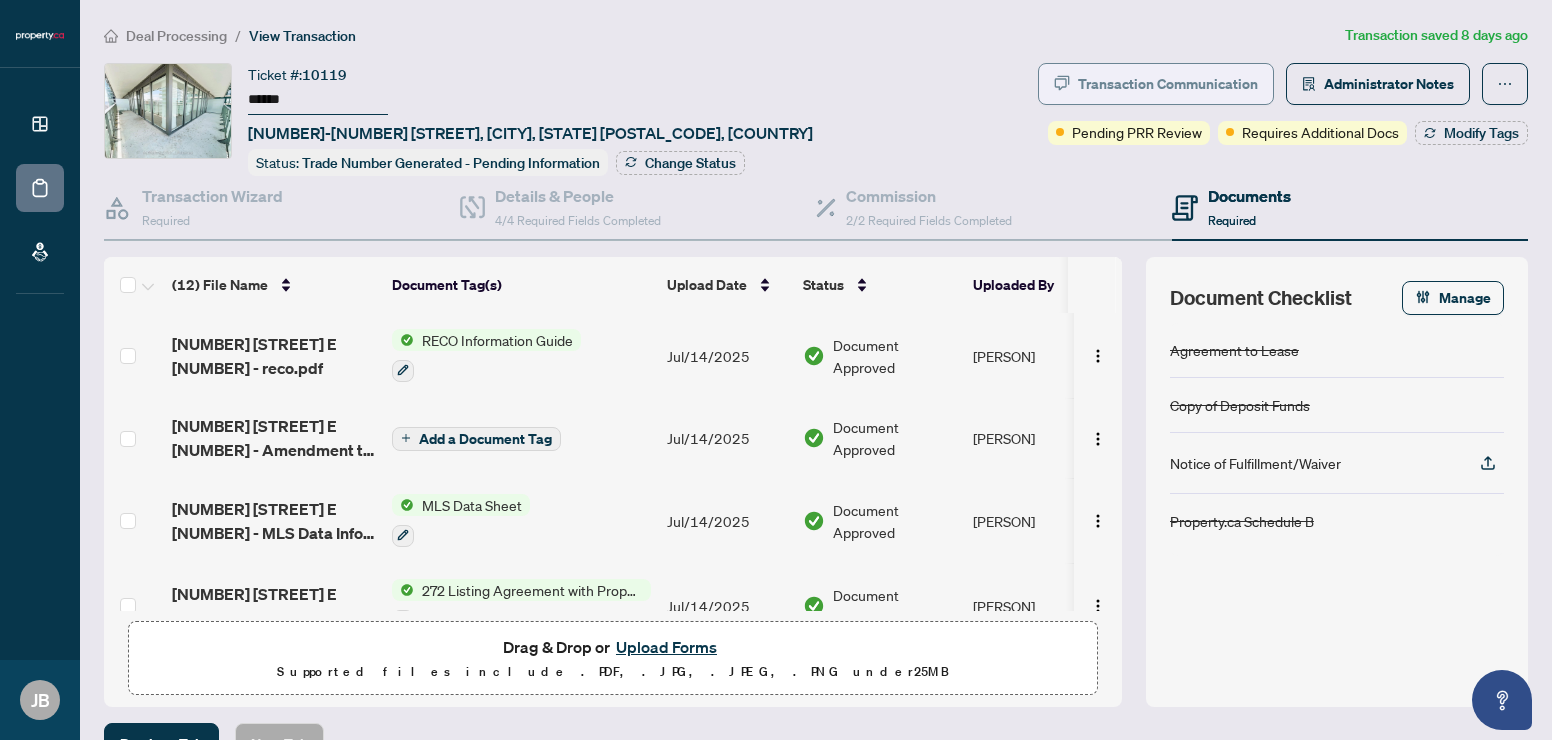 click on "Transaction Communication" at bounding box center (1168, 84) 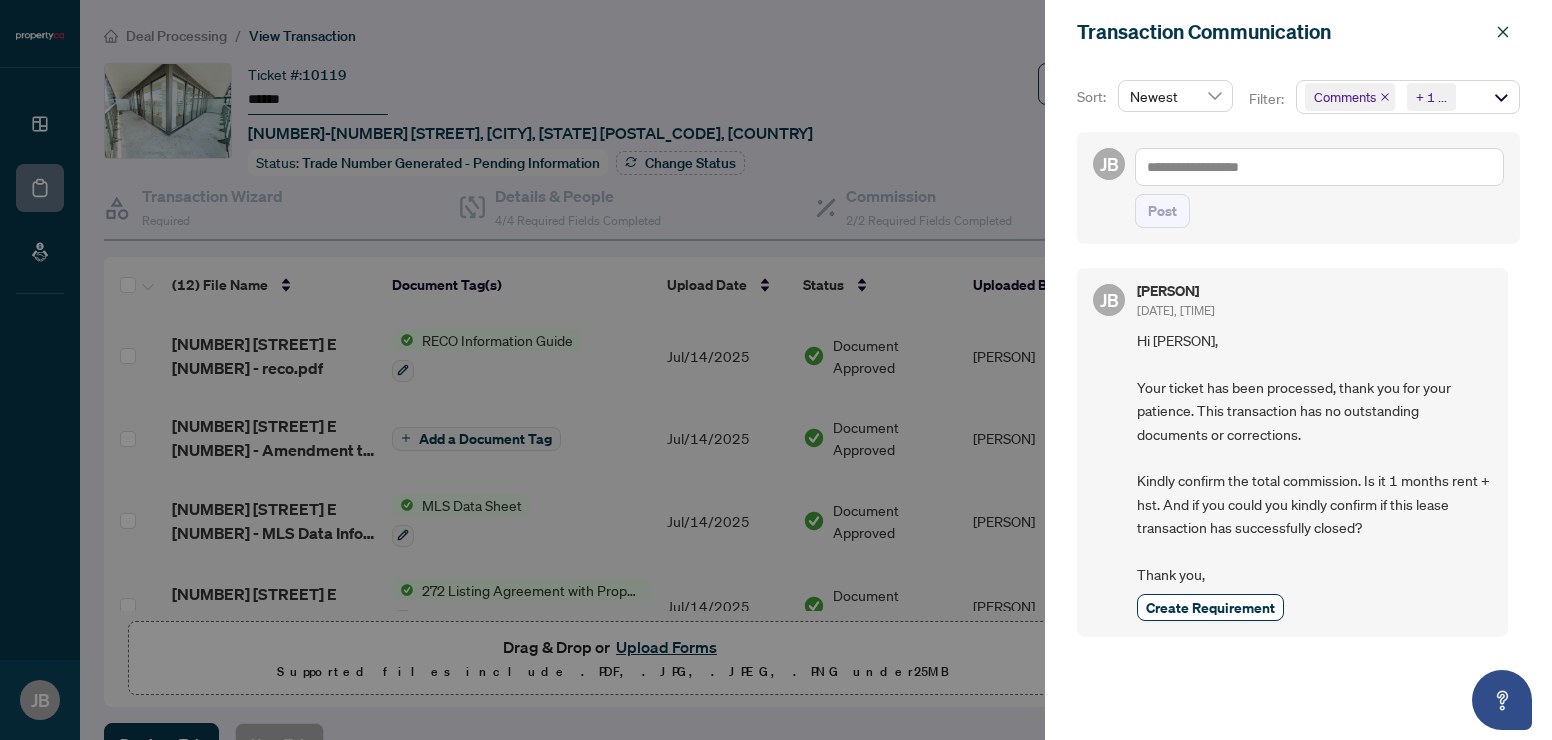 click on "Comments Requirements + 1 ..." at bounding box center (1408, 97) 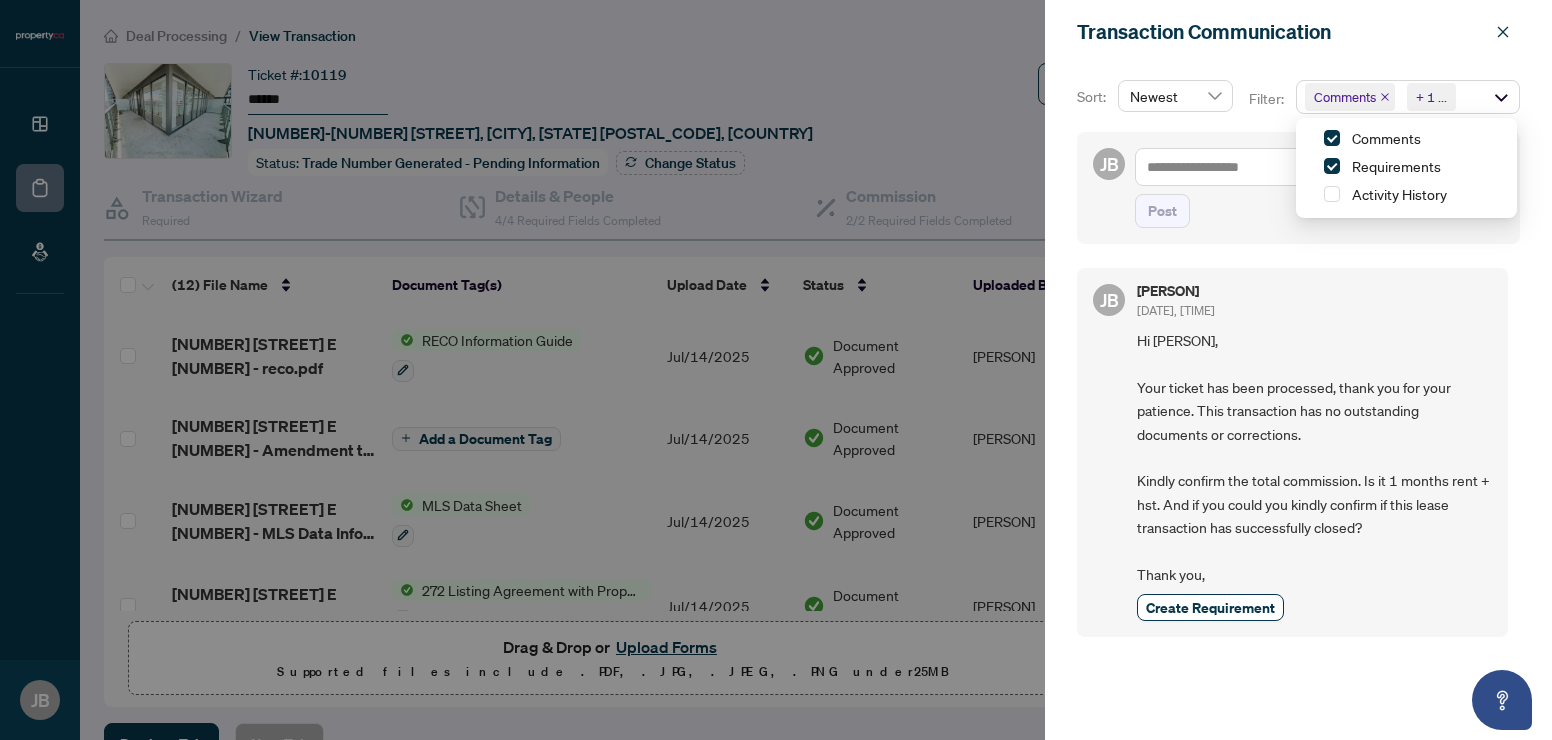 click on "JB Post" at bounding box center (1298, 188) 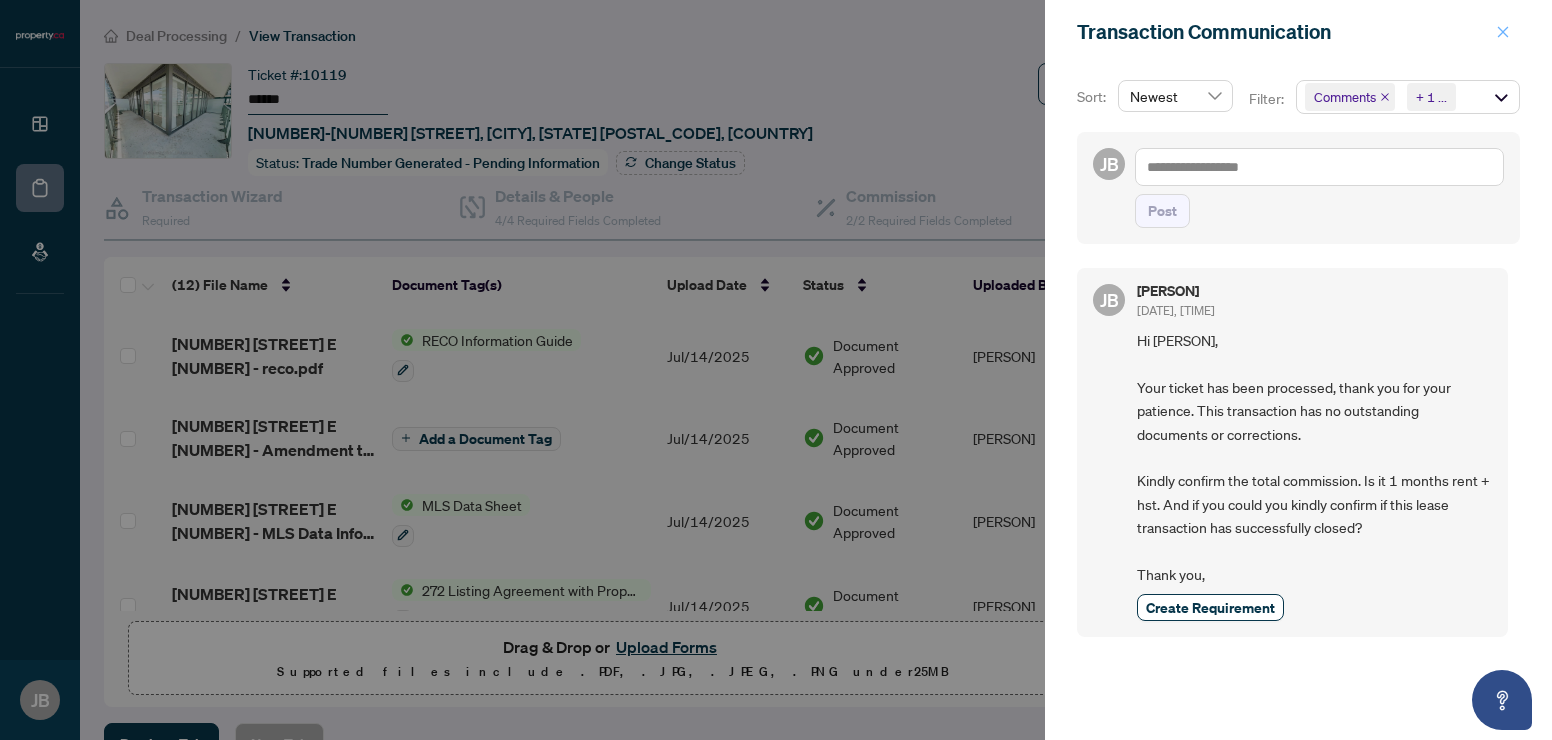 click 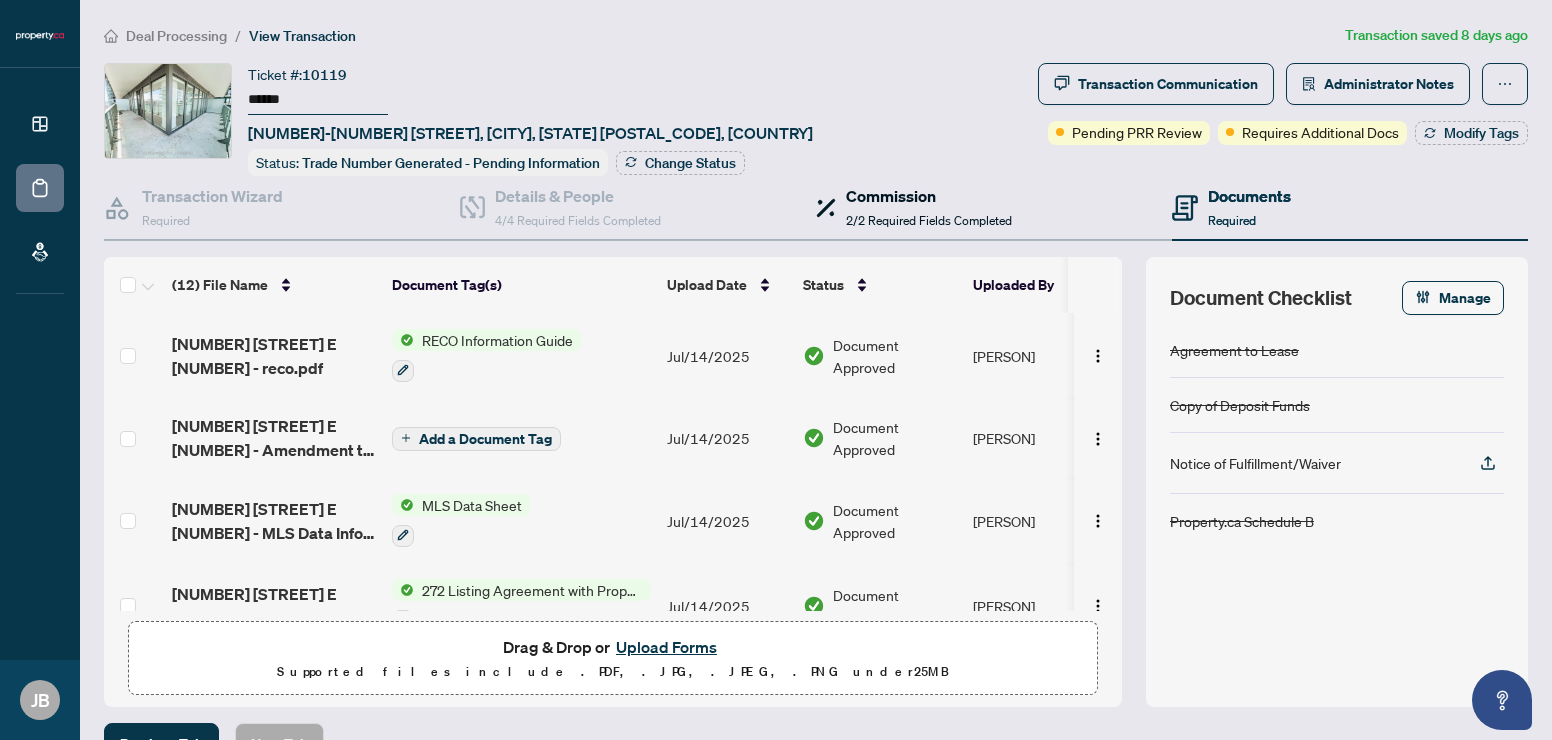 click on "Commission 2/2 Required Fields Completed" at bounding box center [929, 207] 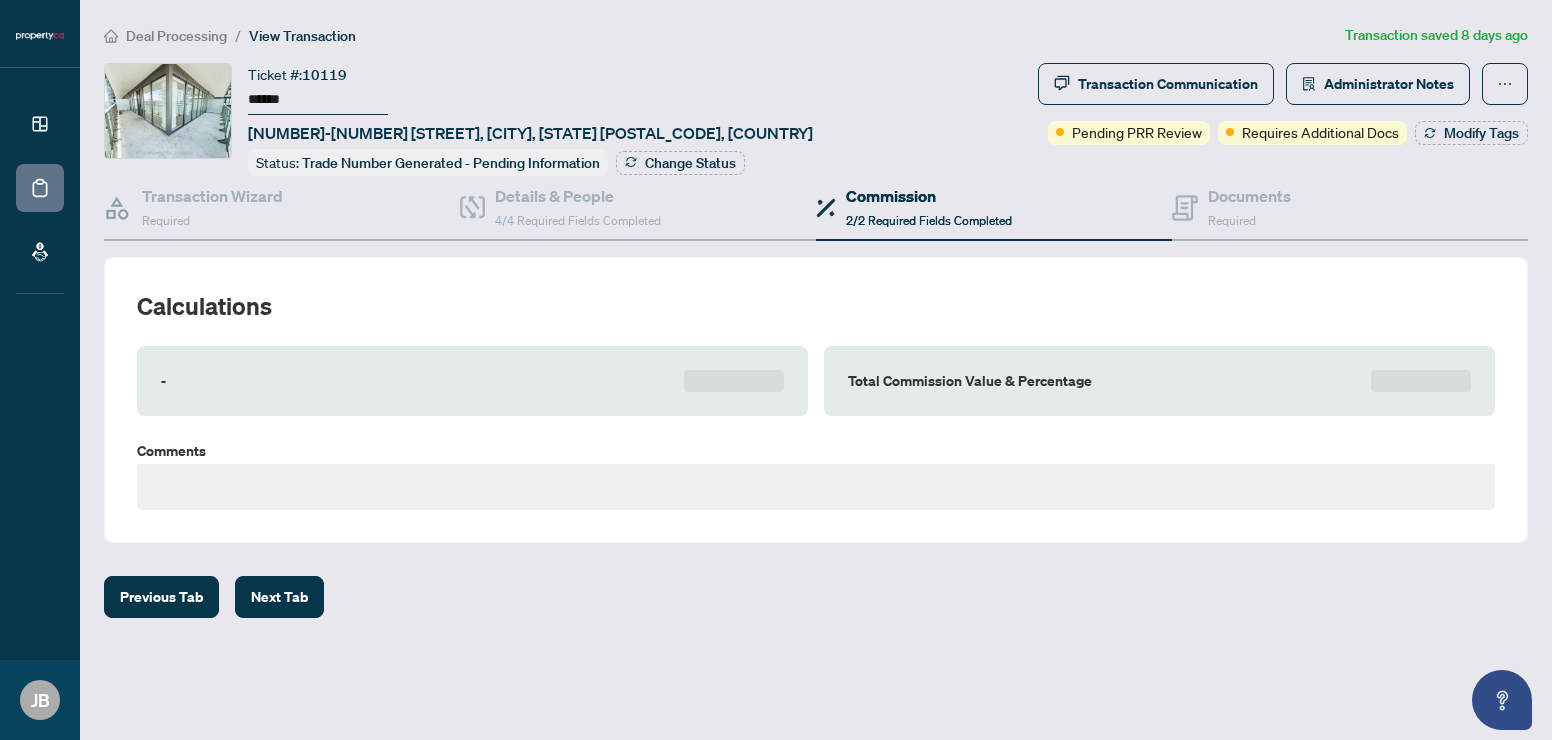 type on "**********" 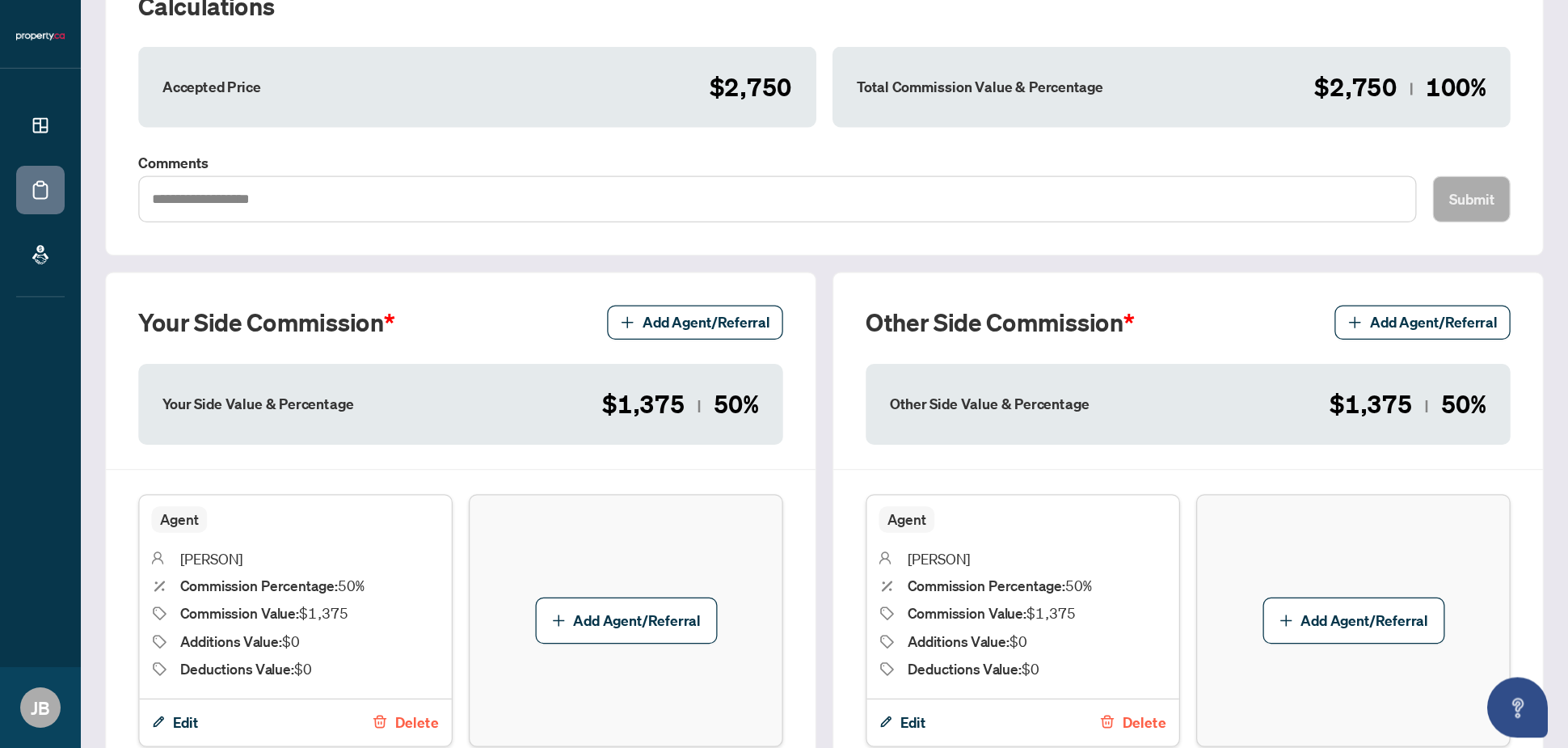 scroll, scrollTop: 0, scrollLeft: 0, axis: both 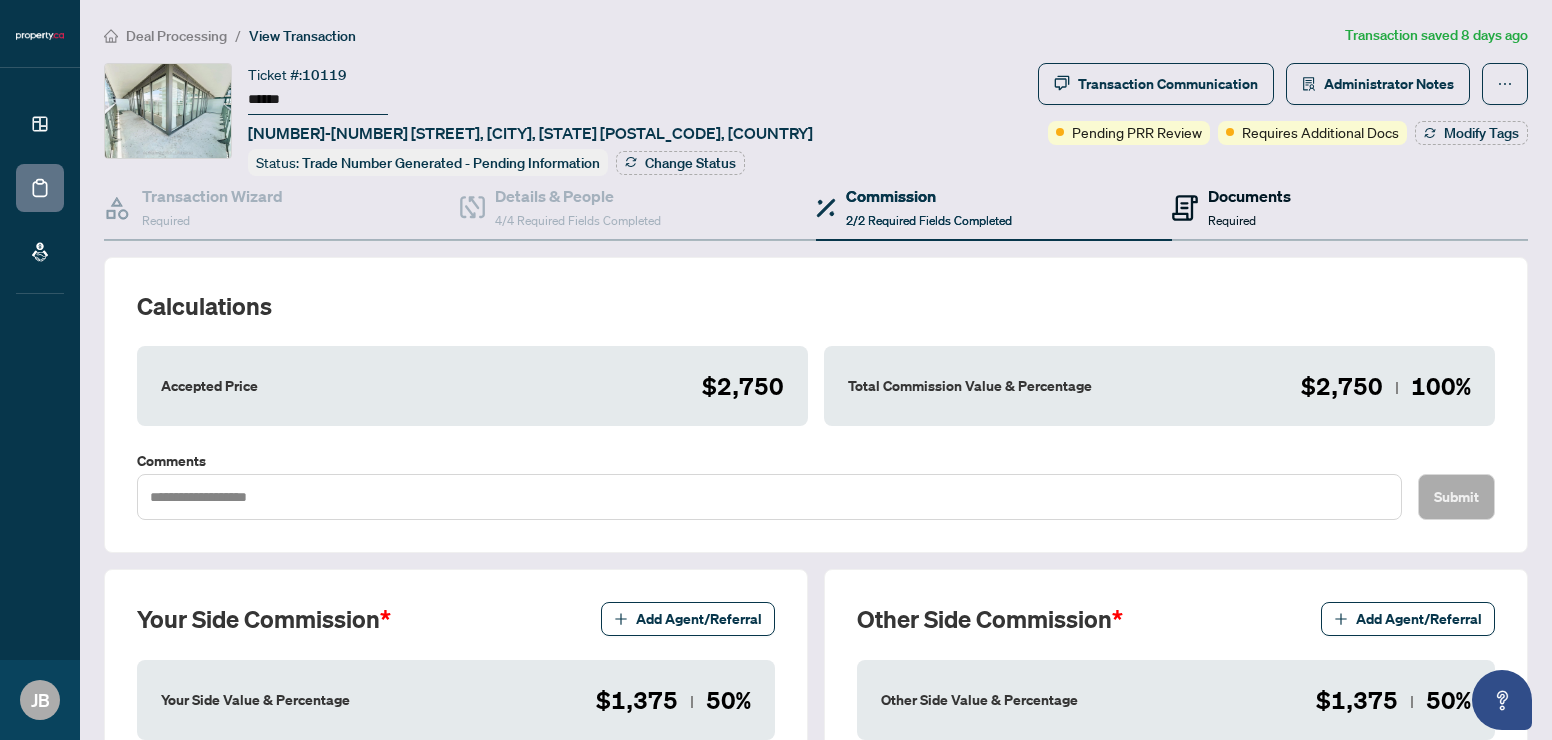 click on "Required" at bounding box center (1232, 220) 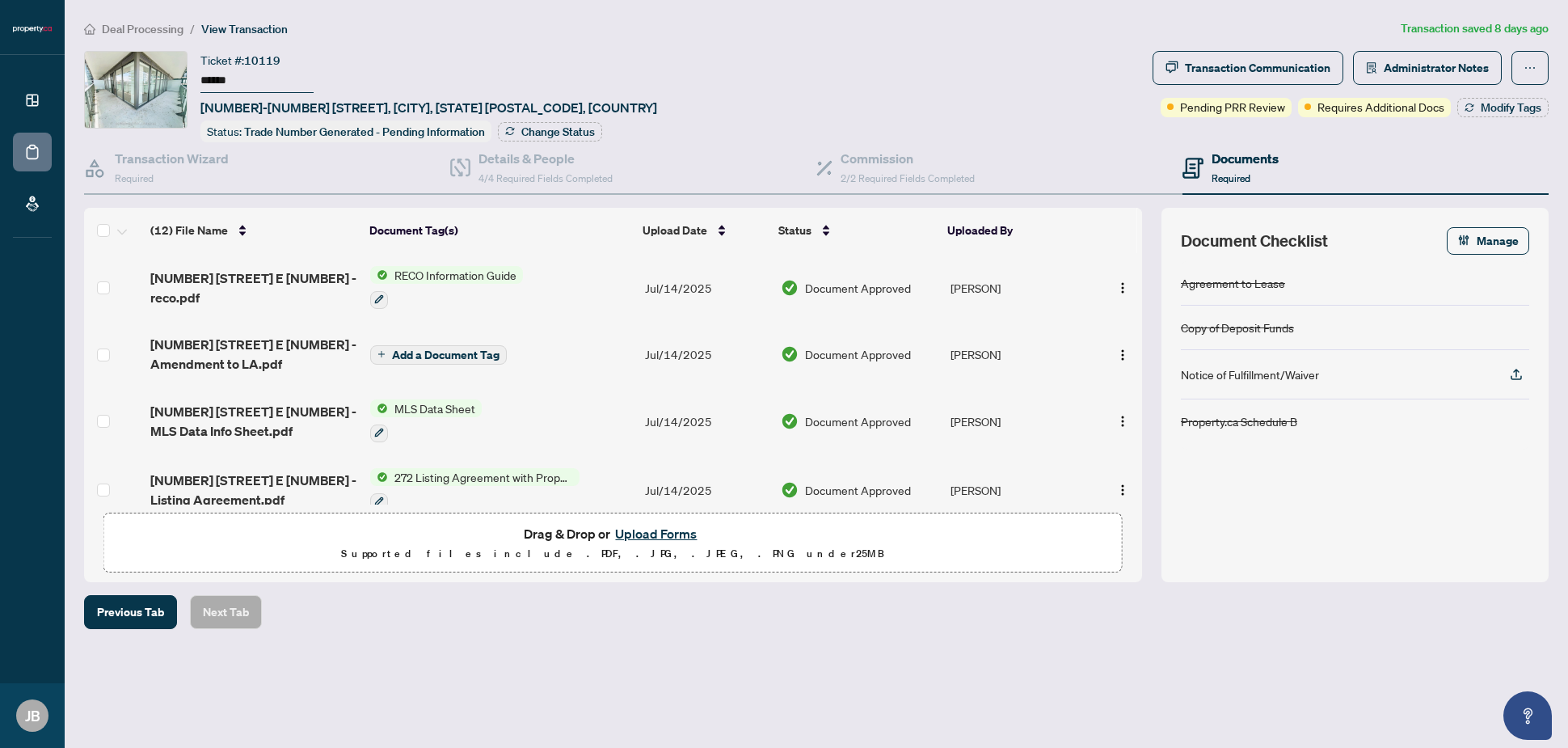 drag, startPoint x: 1179, startPoint y: 0, endPoint x: 831, endPoint y: 50, distance: 351.57361 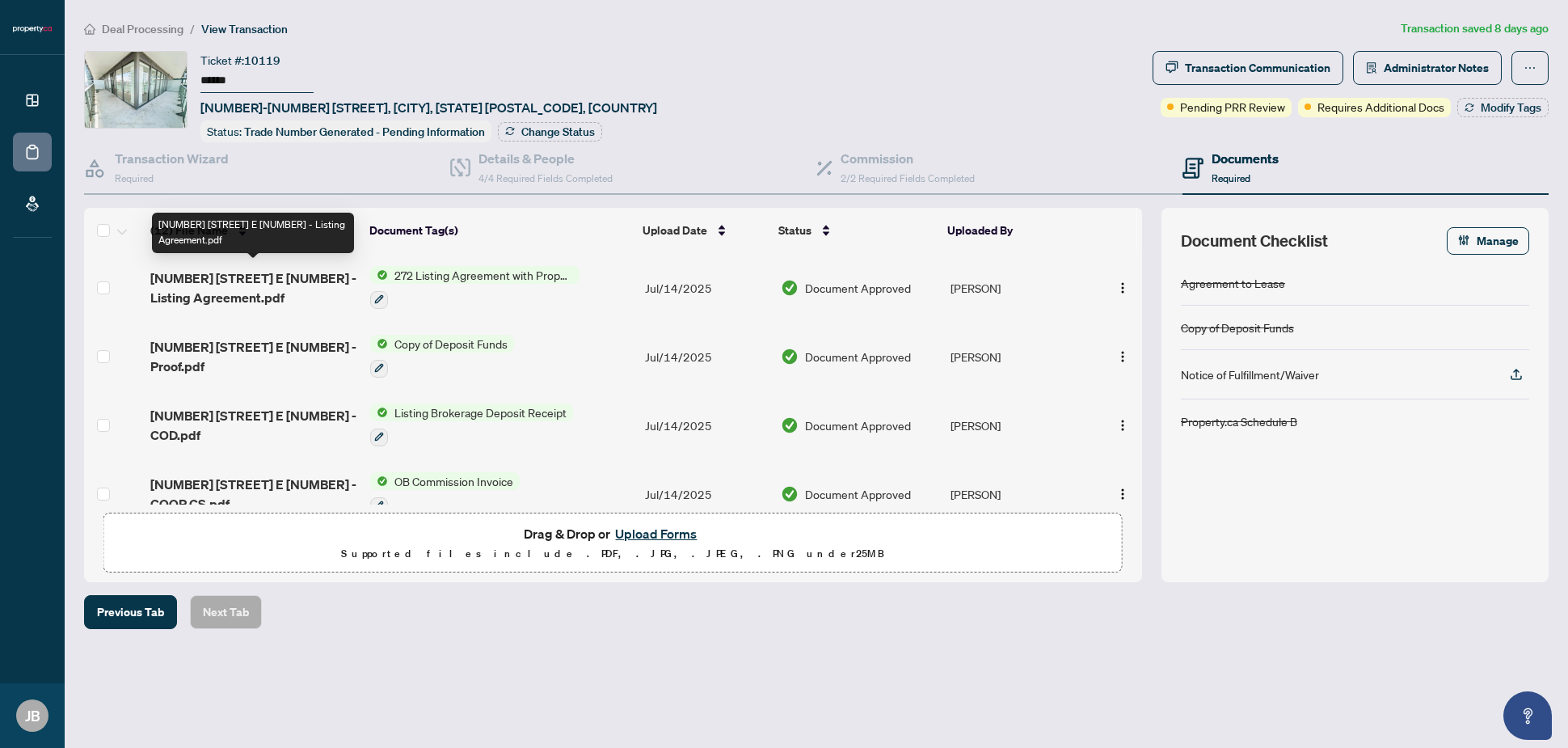 click on "[NUMBER] [STREET] E [NUMBER] - Listing Agreement.pdf" at bounding box center (254, 288) 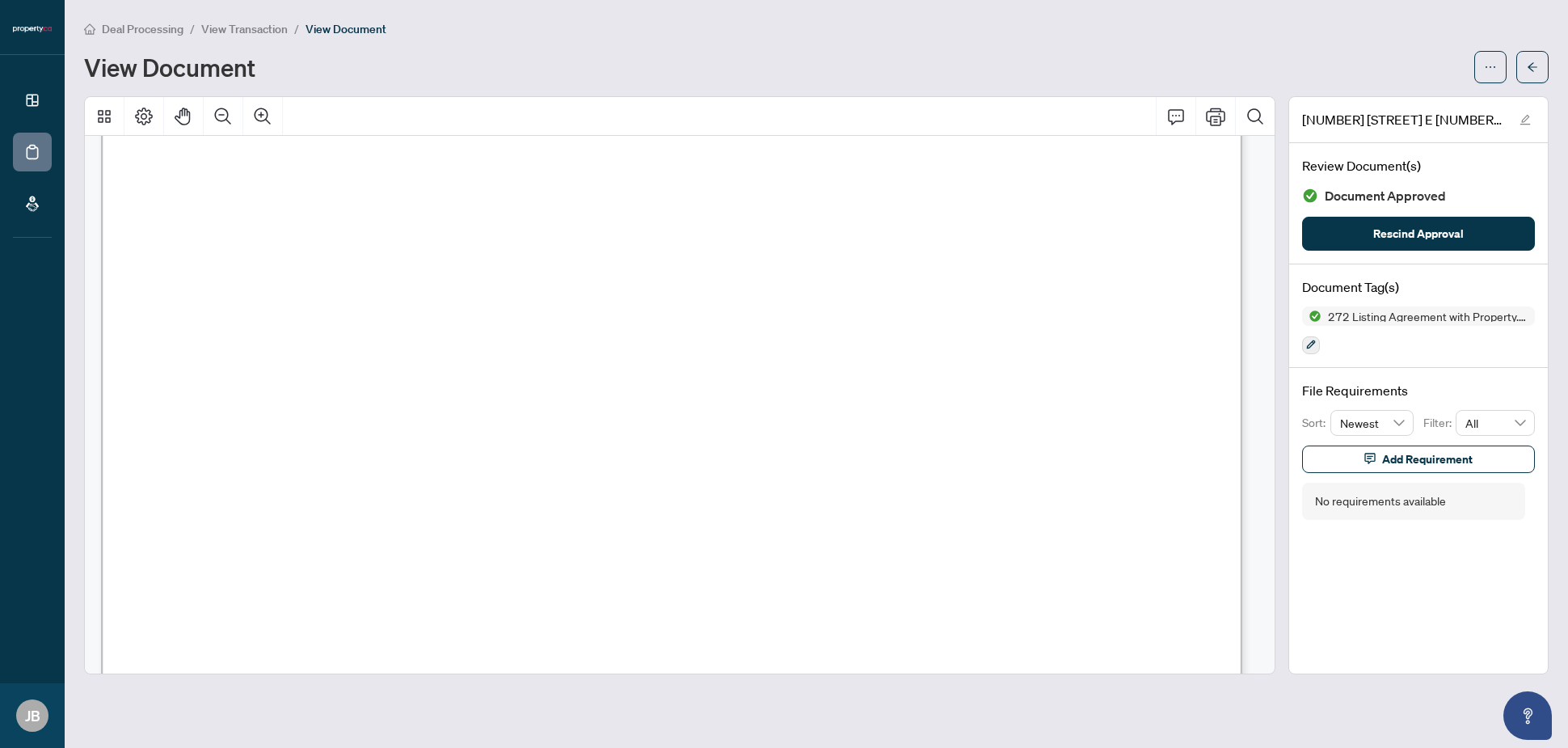 scroll, scrollTop: 708, scrollLeft: 0, axis: vertical 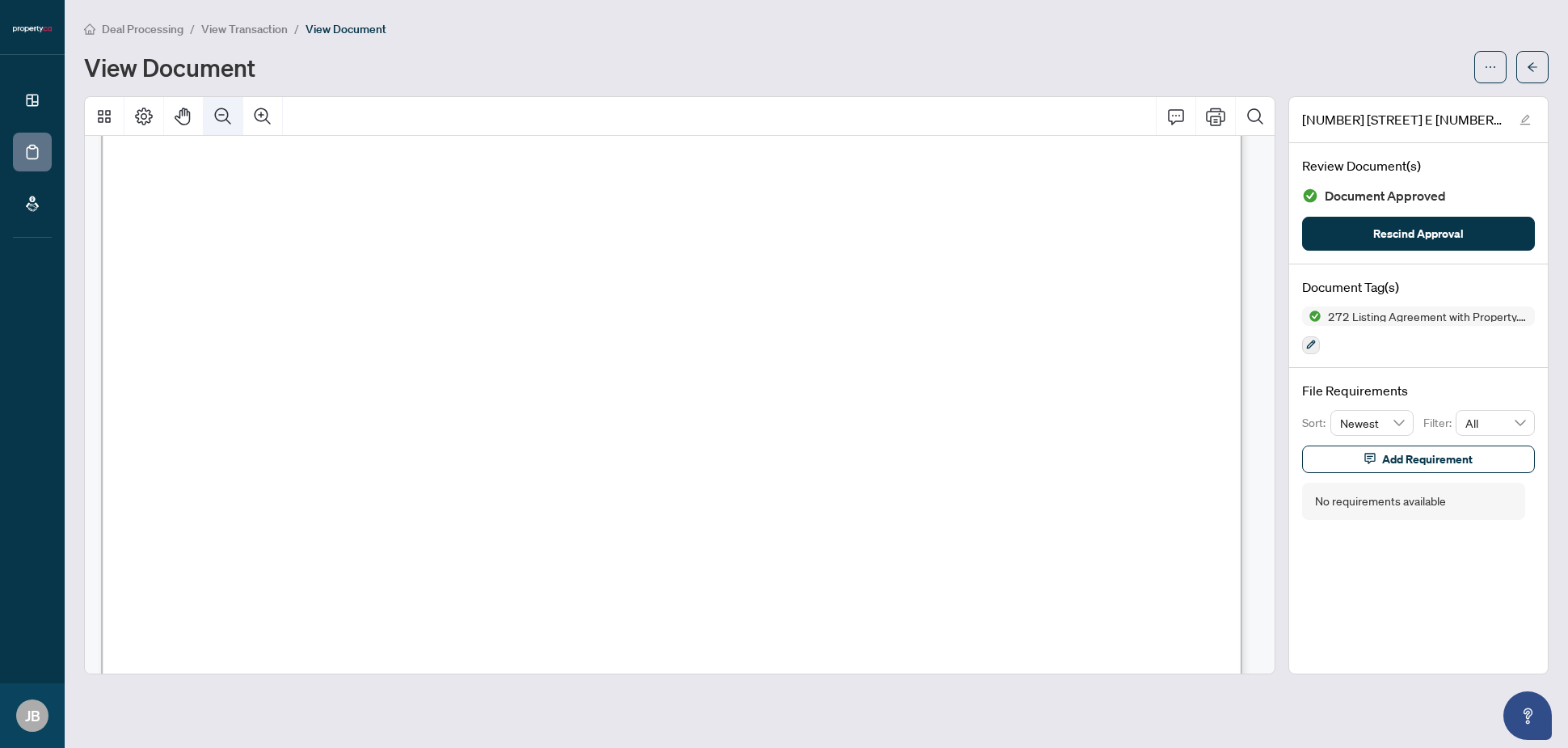 click 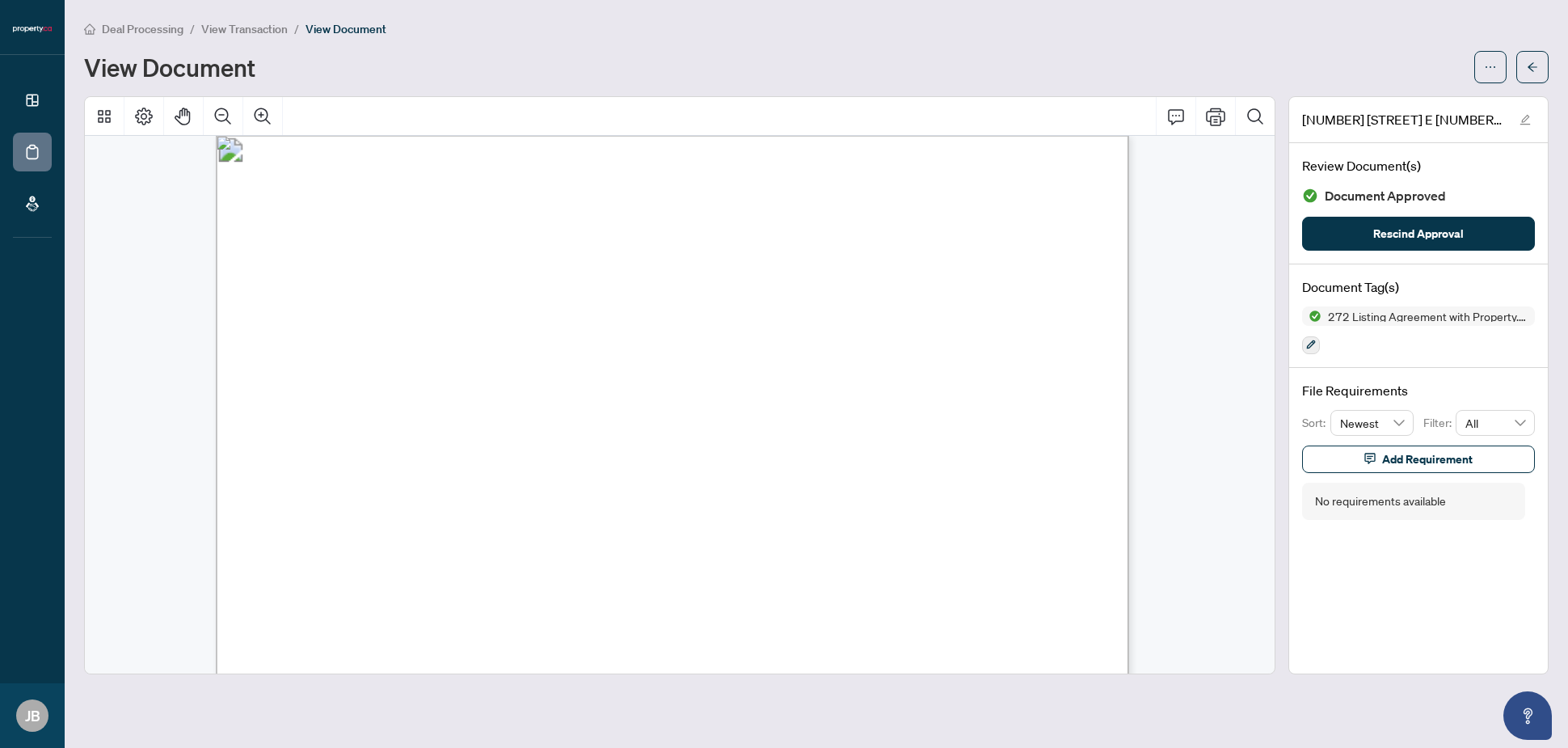 scroll, scrollTop: 0, scrollLeft: 0, axis: both 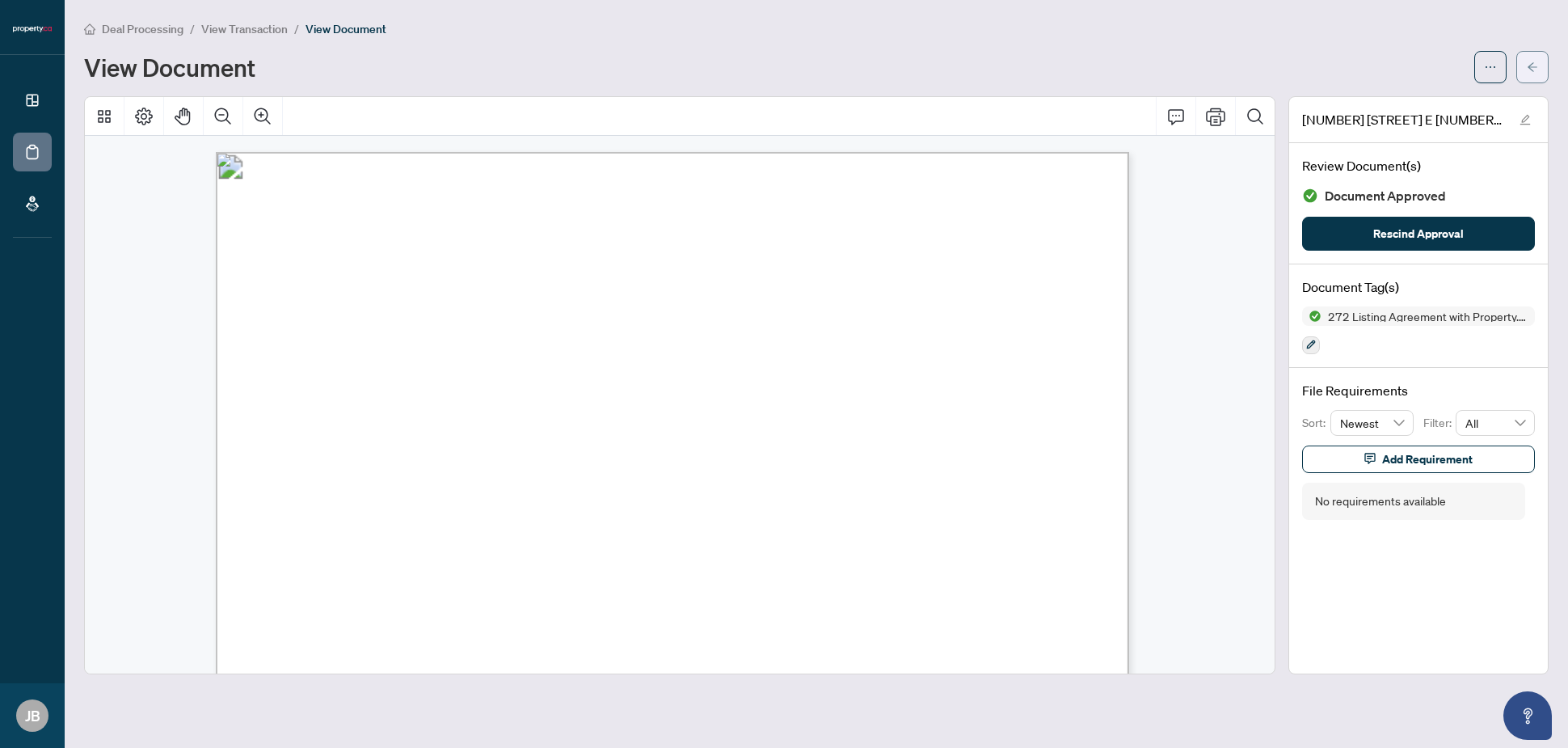 click 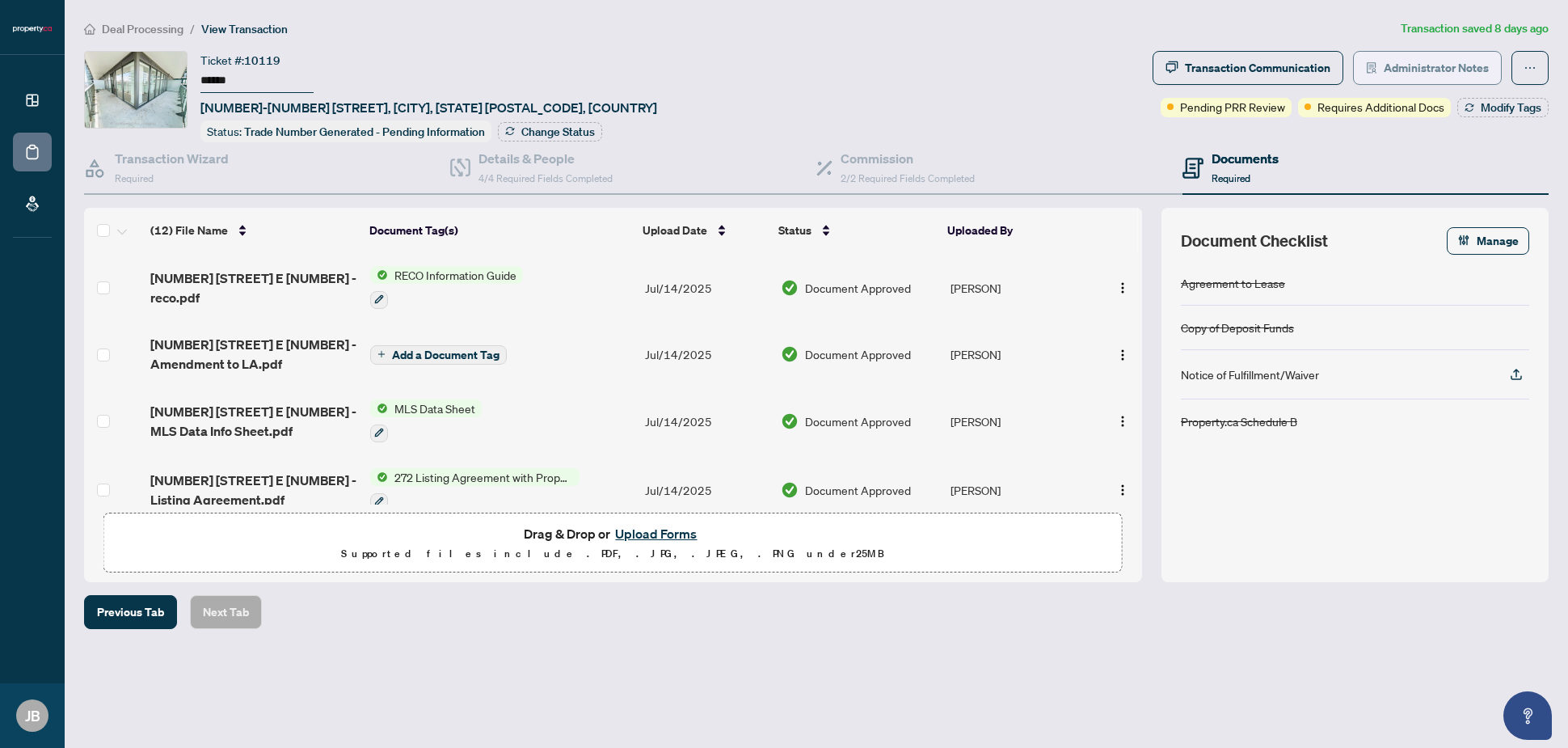click on "Administrator Notes" at bounding box center (1436, 68) 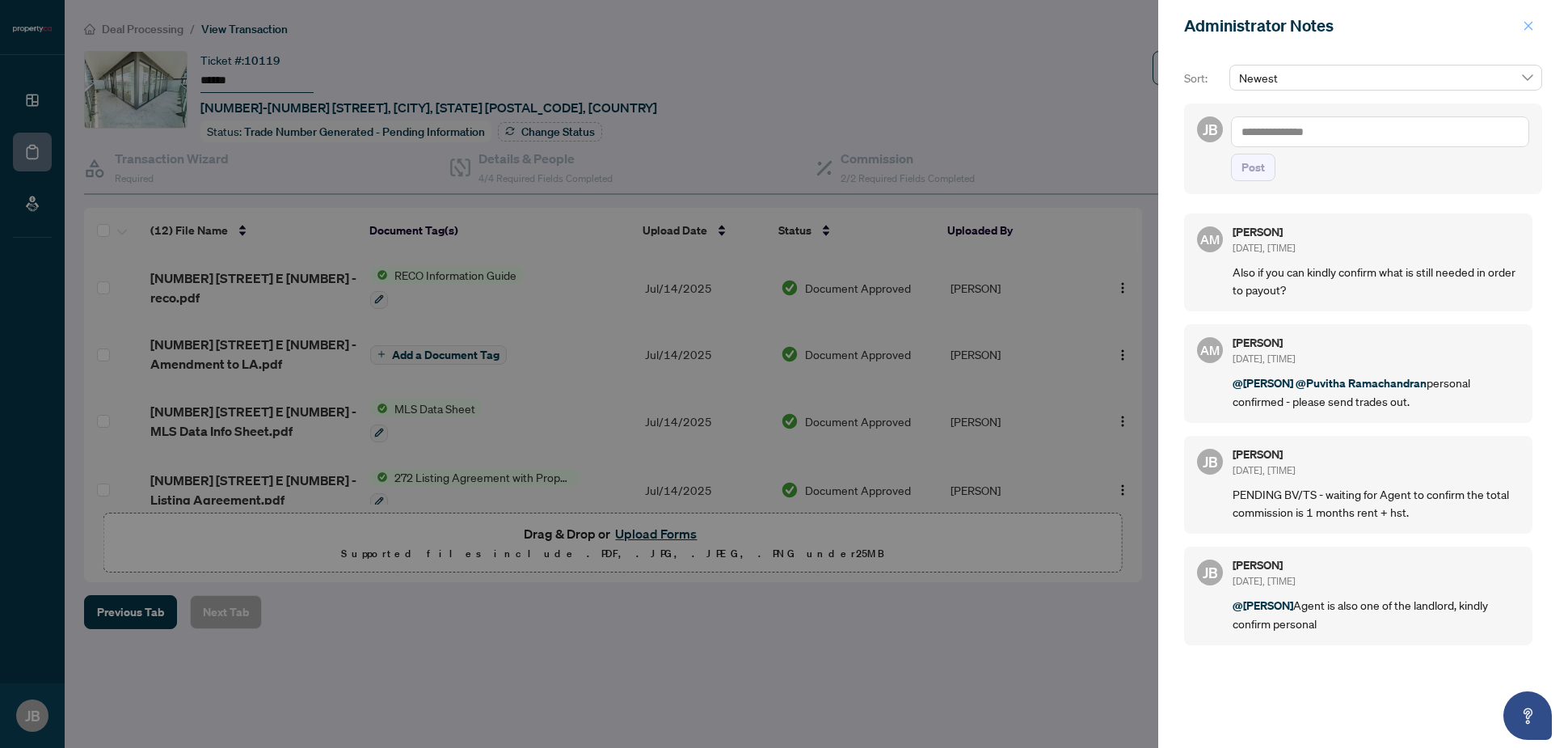 click 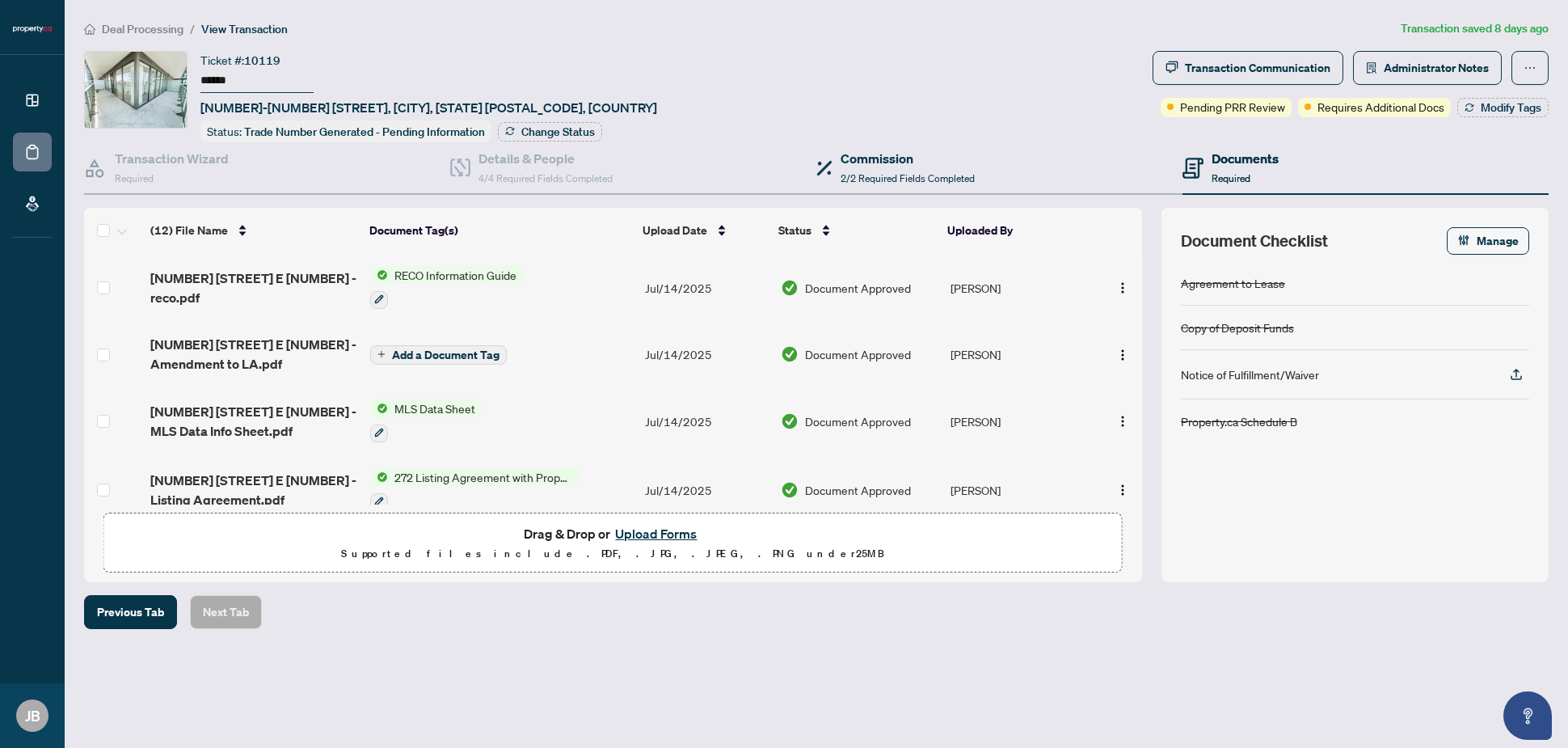 click on "Commission 2/2 Required Fields Completed" at bounding box center [999, 168] 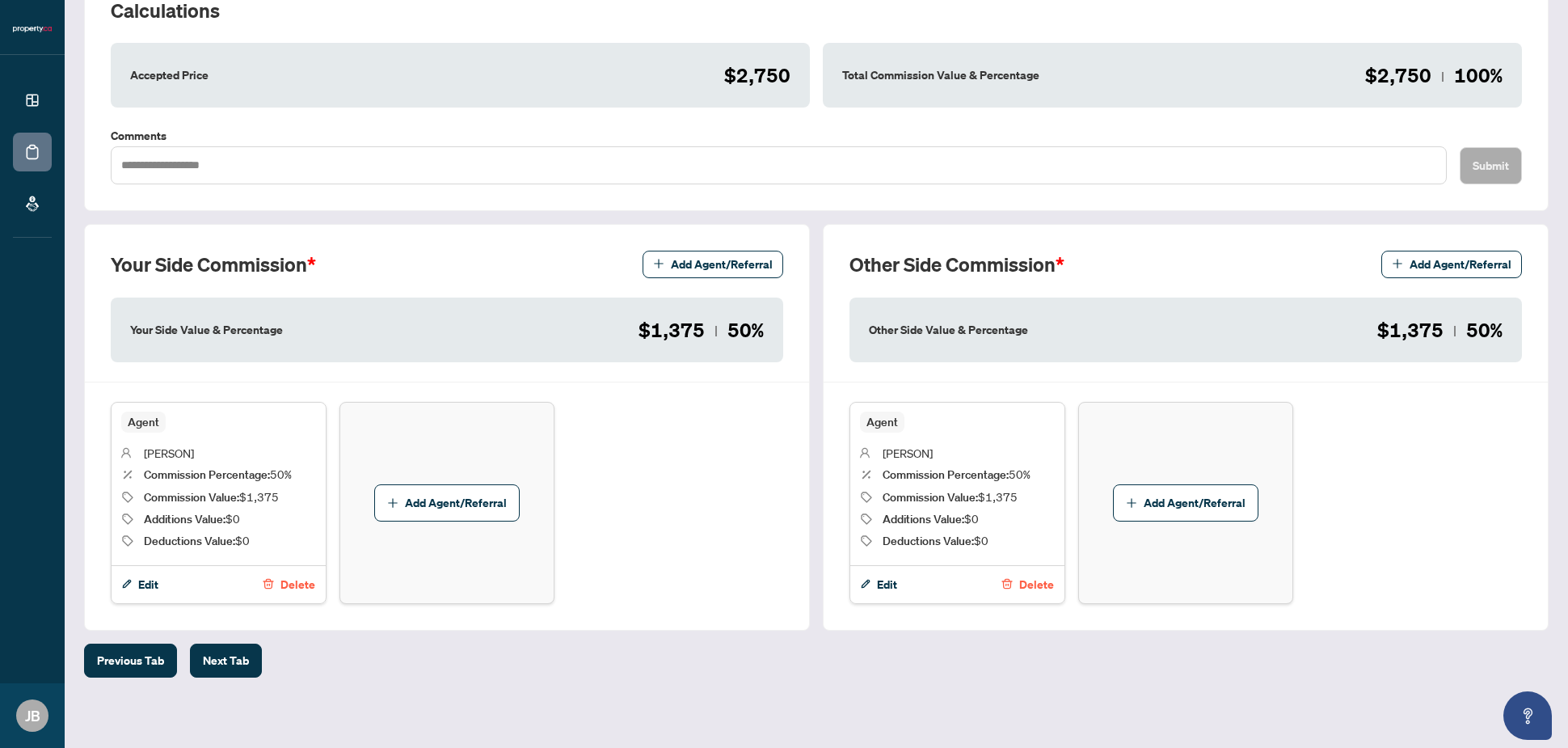 scroll, scrollTop: 0, scrollLeft: 0, axis: both 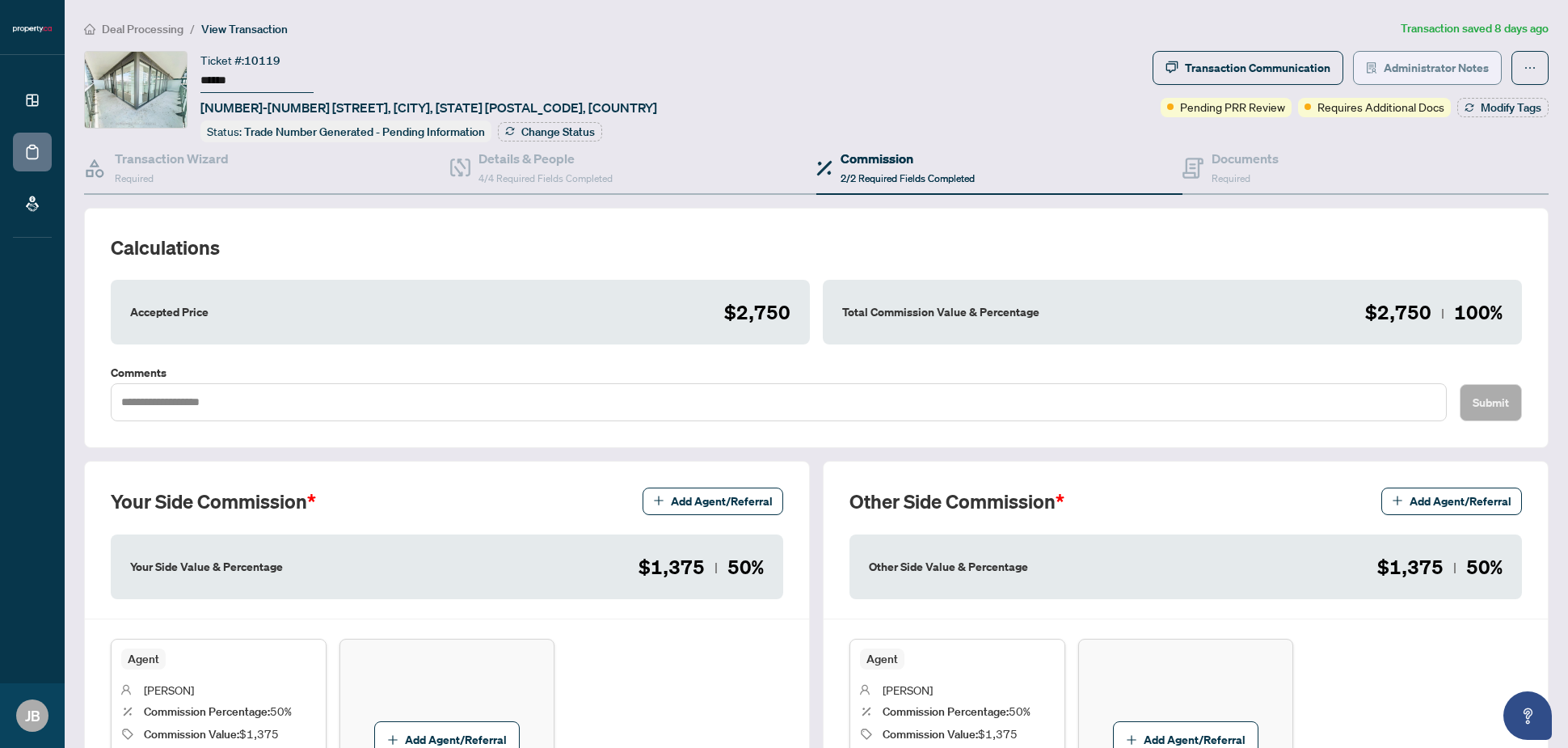 click on "Administrator Notes" at bounding box center (1436, 68) 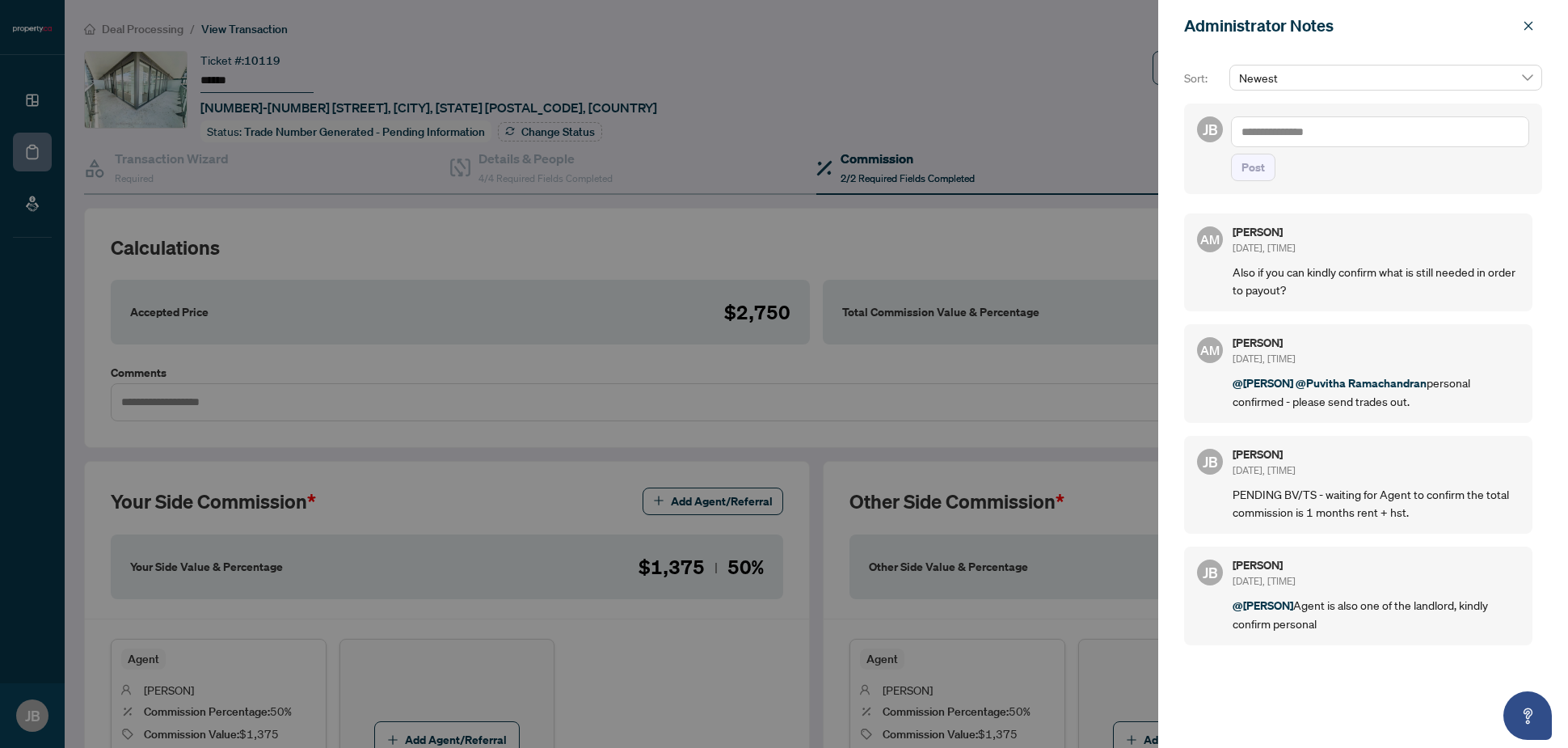 click at bounding box center (1380, 132) 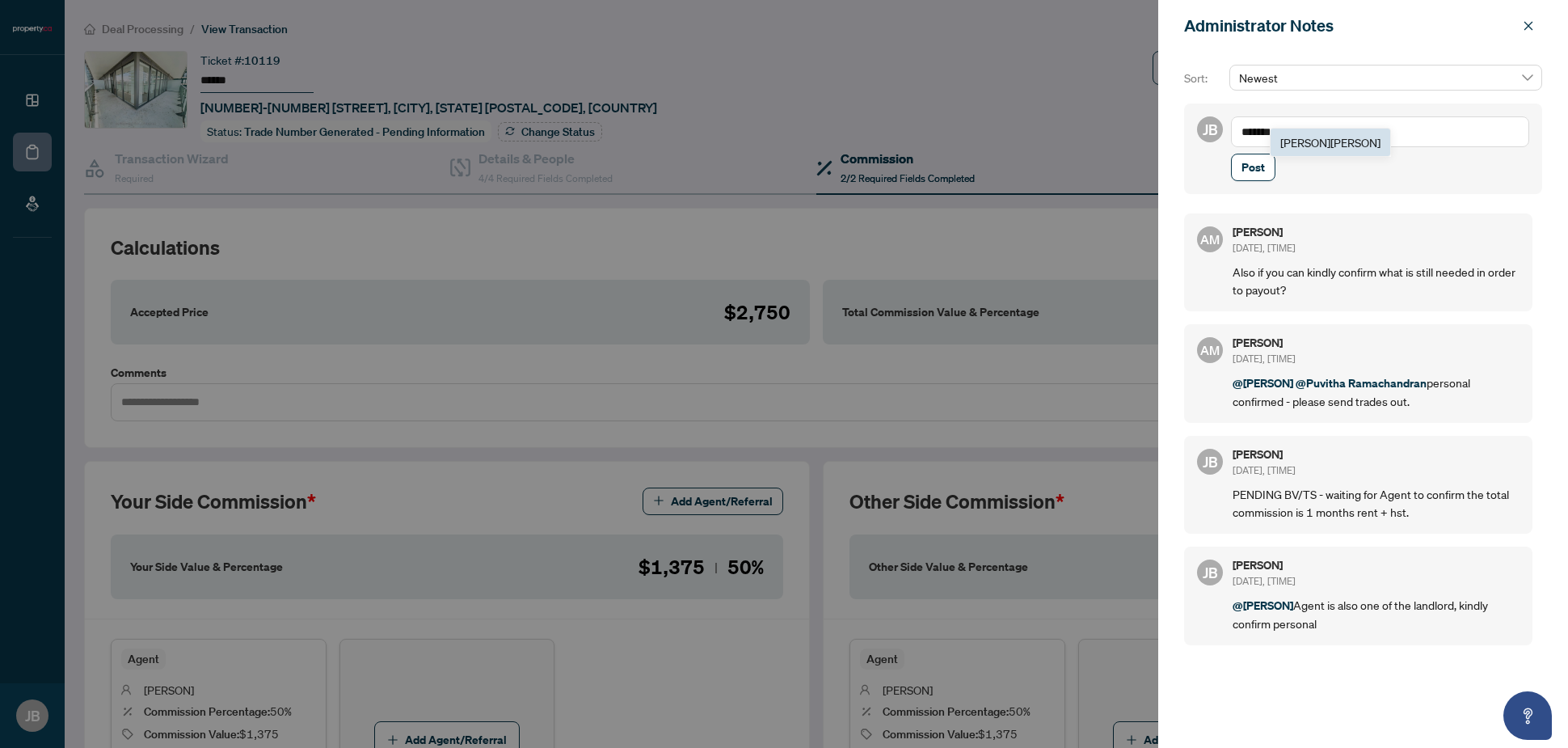 click on "[PERSON] [PERSON]" at bounding box center (1330, 142) 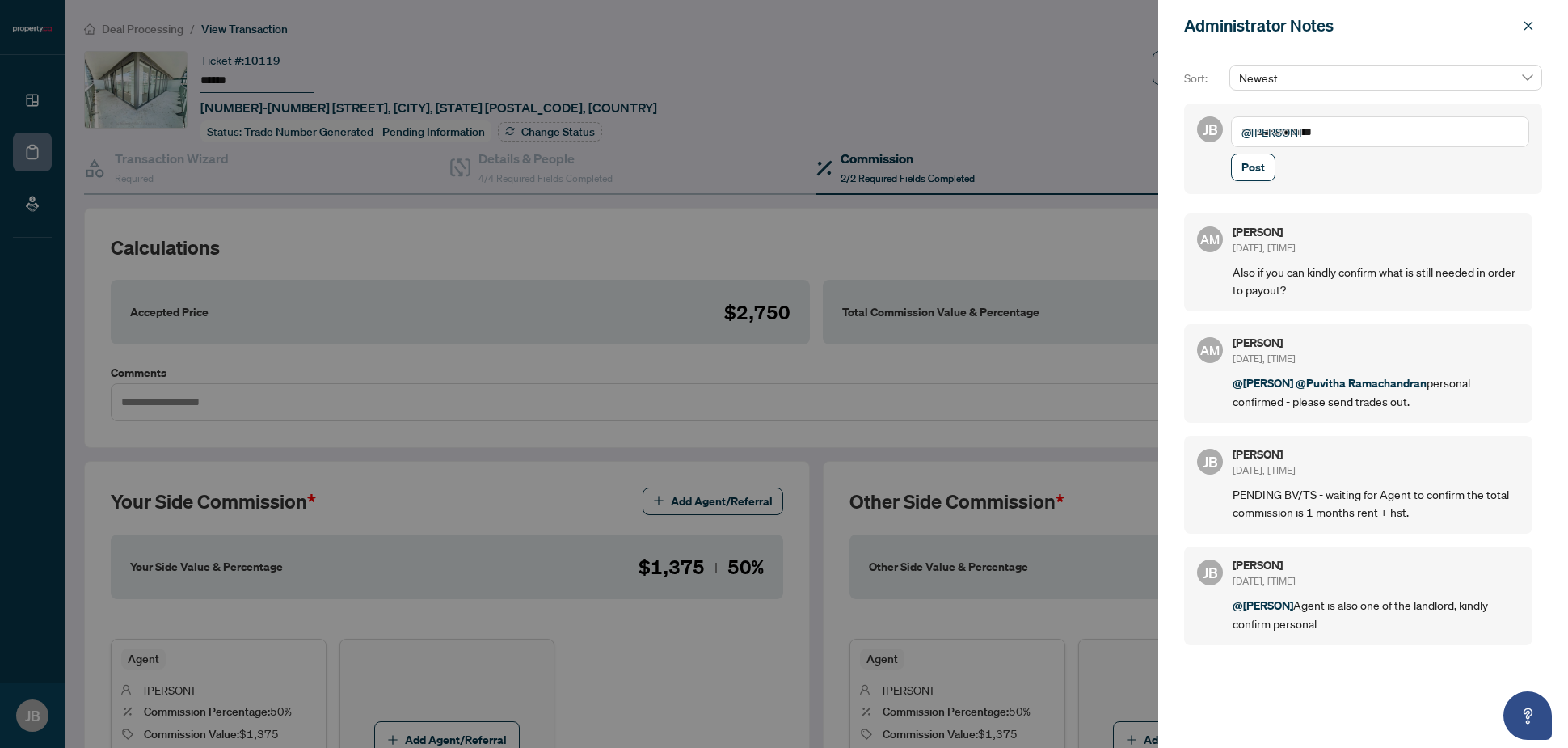 drag, startPoint x: 1359, startPoint y: 134, endPoint x: 1243, endPoint y: 134, distance: 116 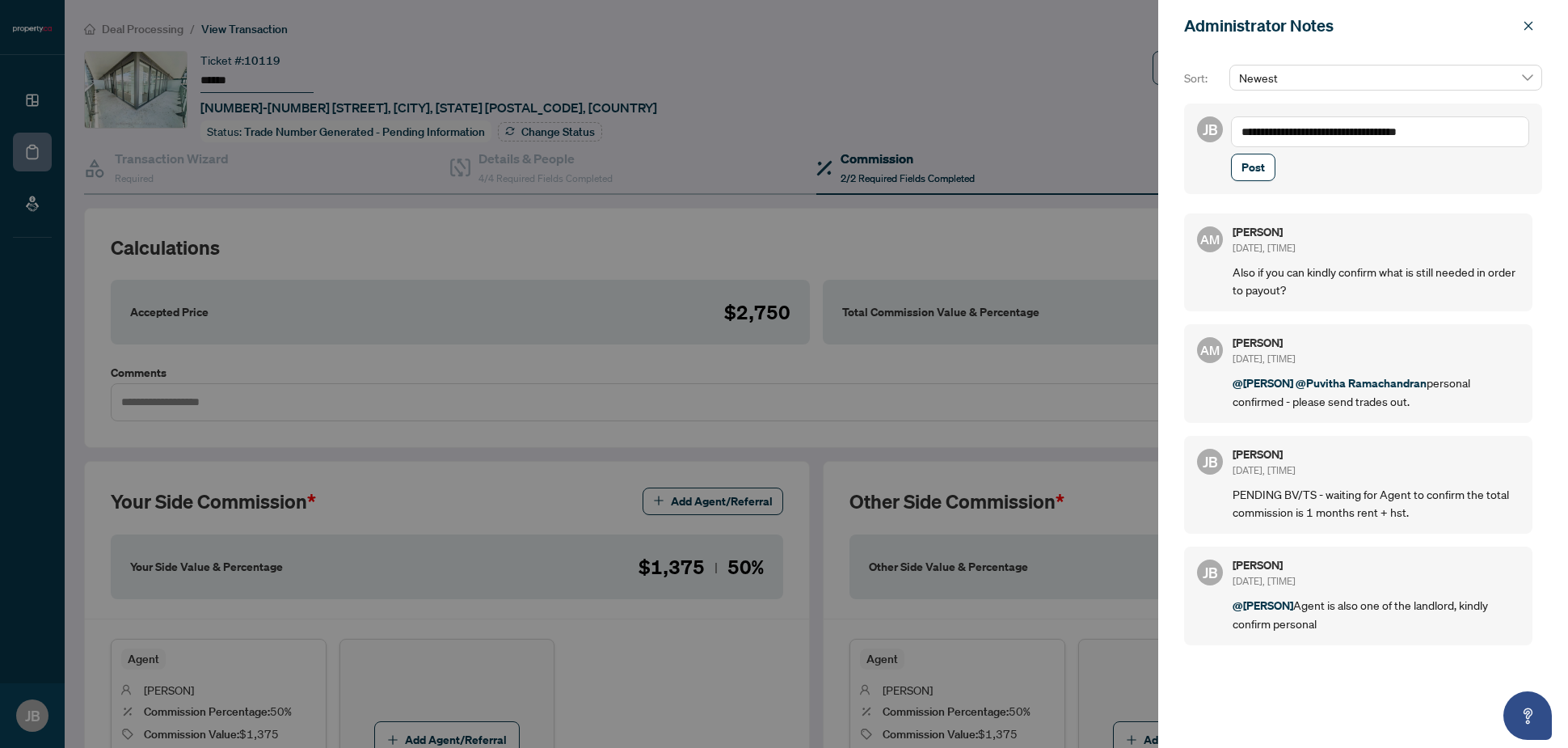 drag, startPoint x: 1323, startPoint y: 131, endPoint x: 1451, endPoint y: 132, distance: 128.00391 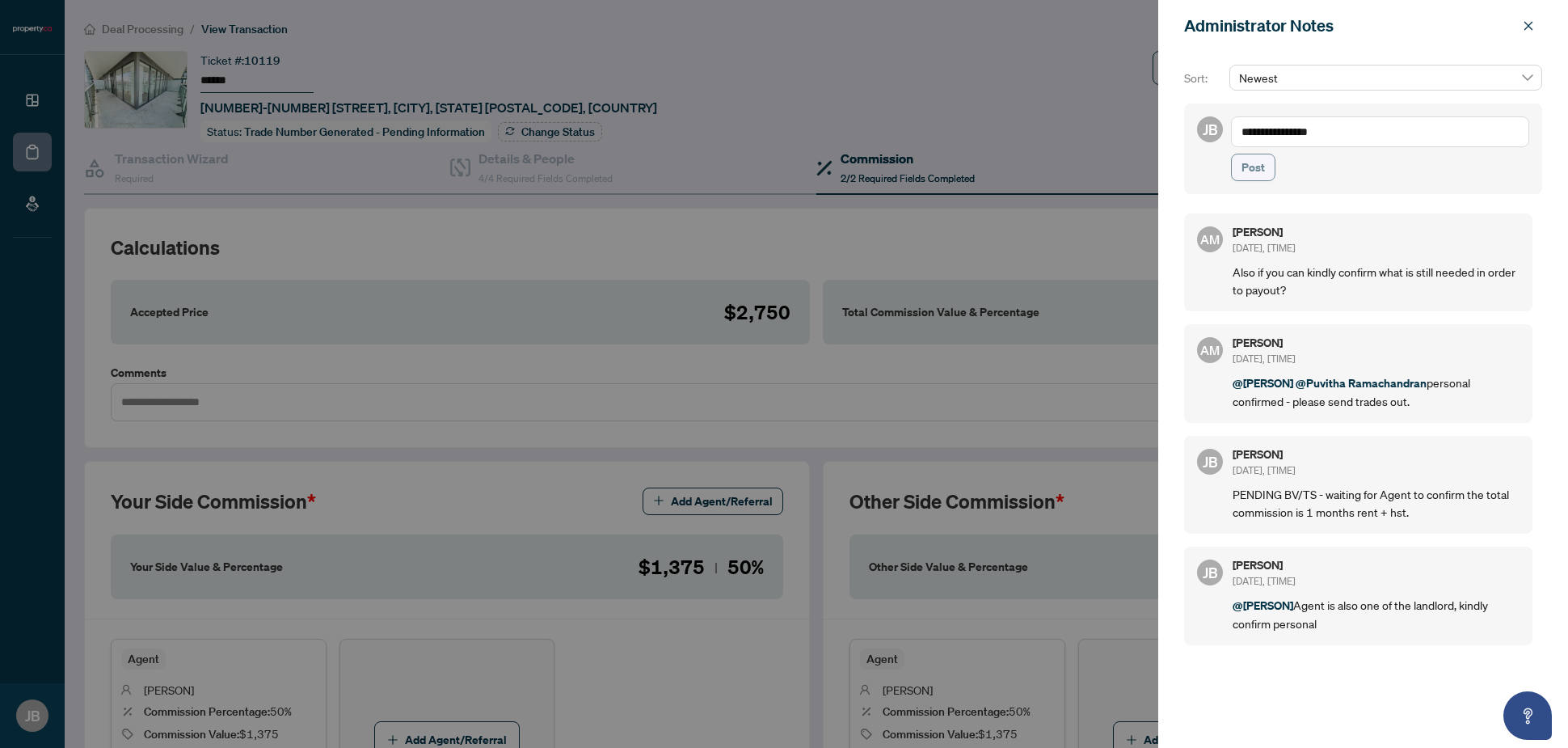 type on "**********" 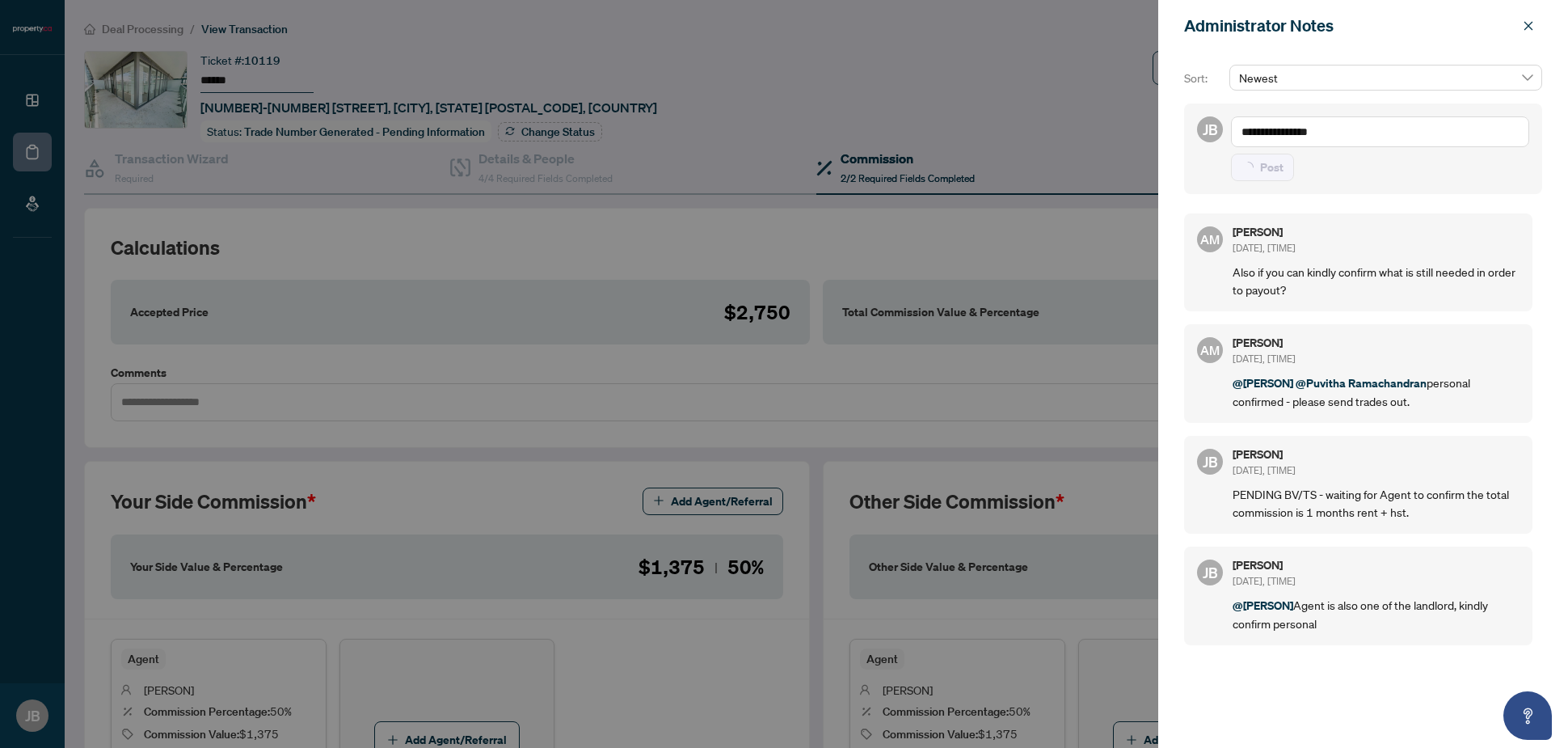 type 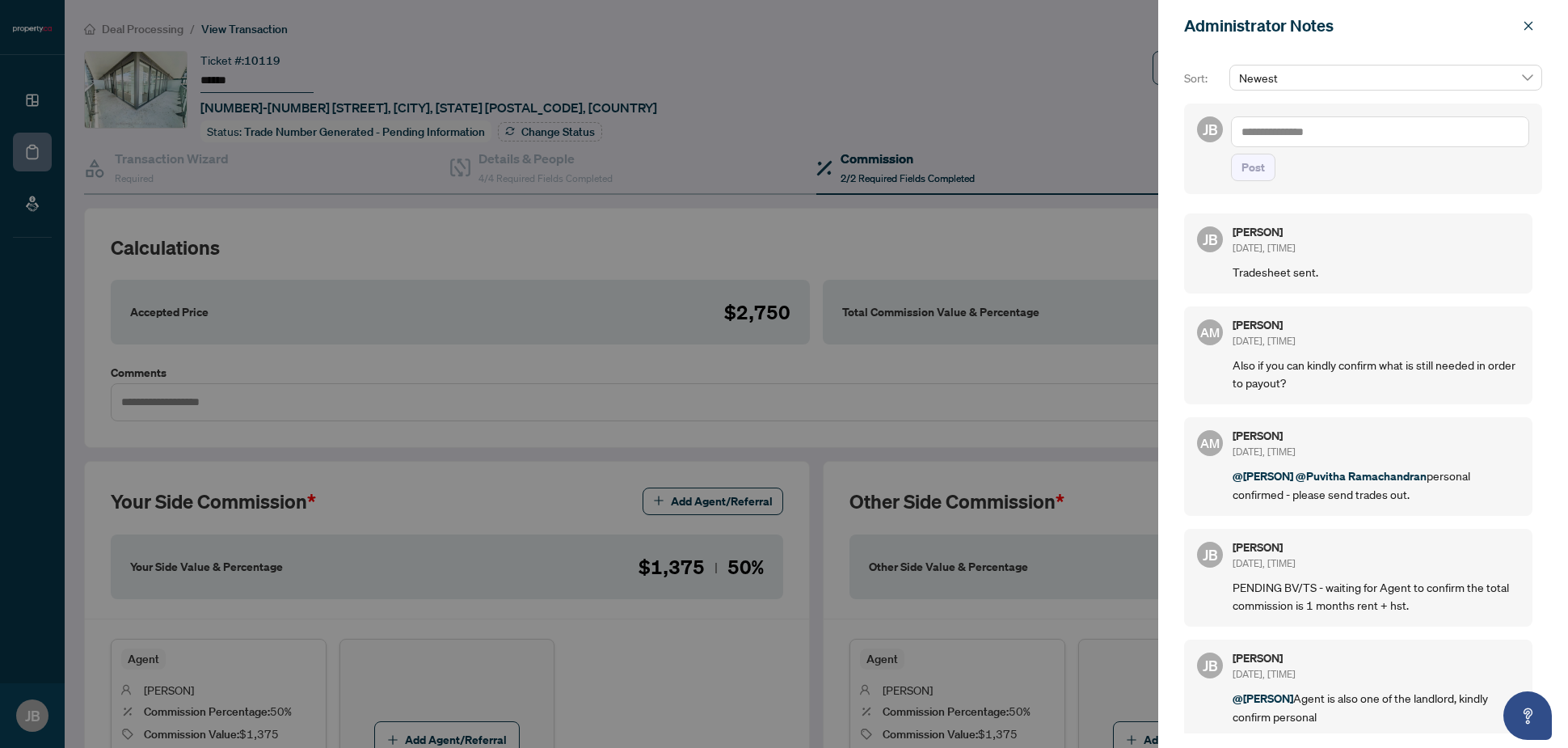 drag, startPoint x: 1528, startPoint y: 17, endPoint x: 1525, endPoint y: 53, distance: 36.124784 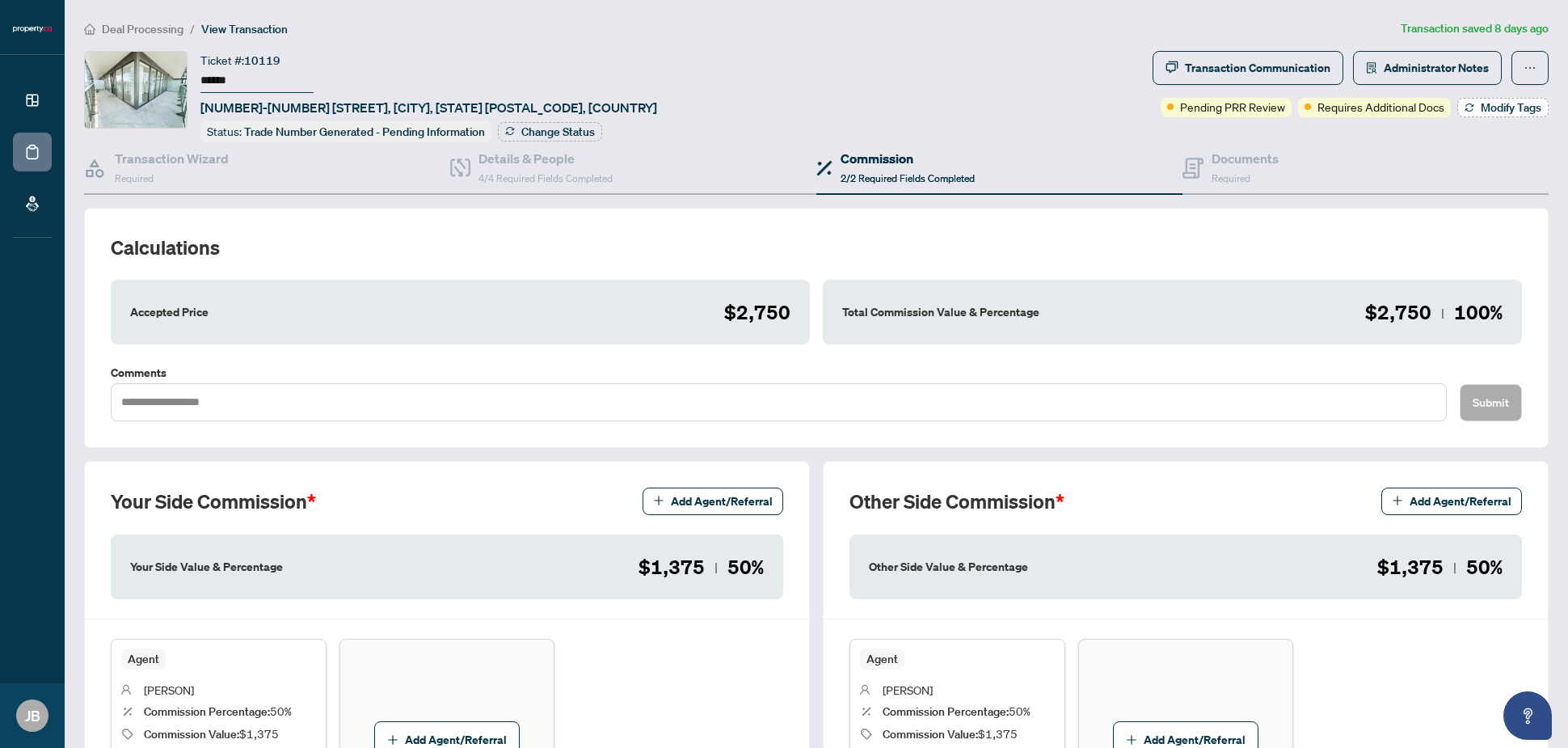 click on "Modify Tags" at bounding box center (1511, 108) 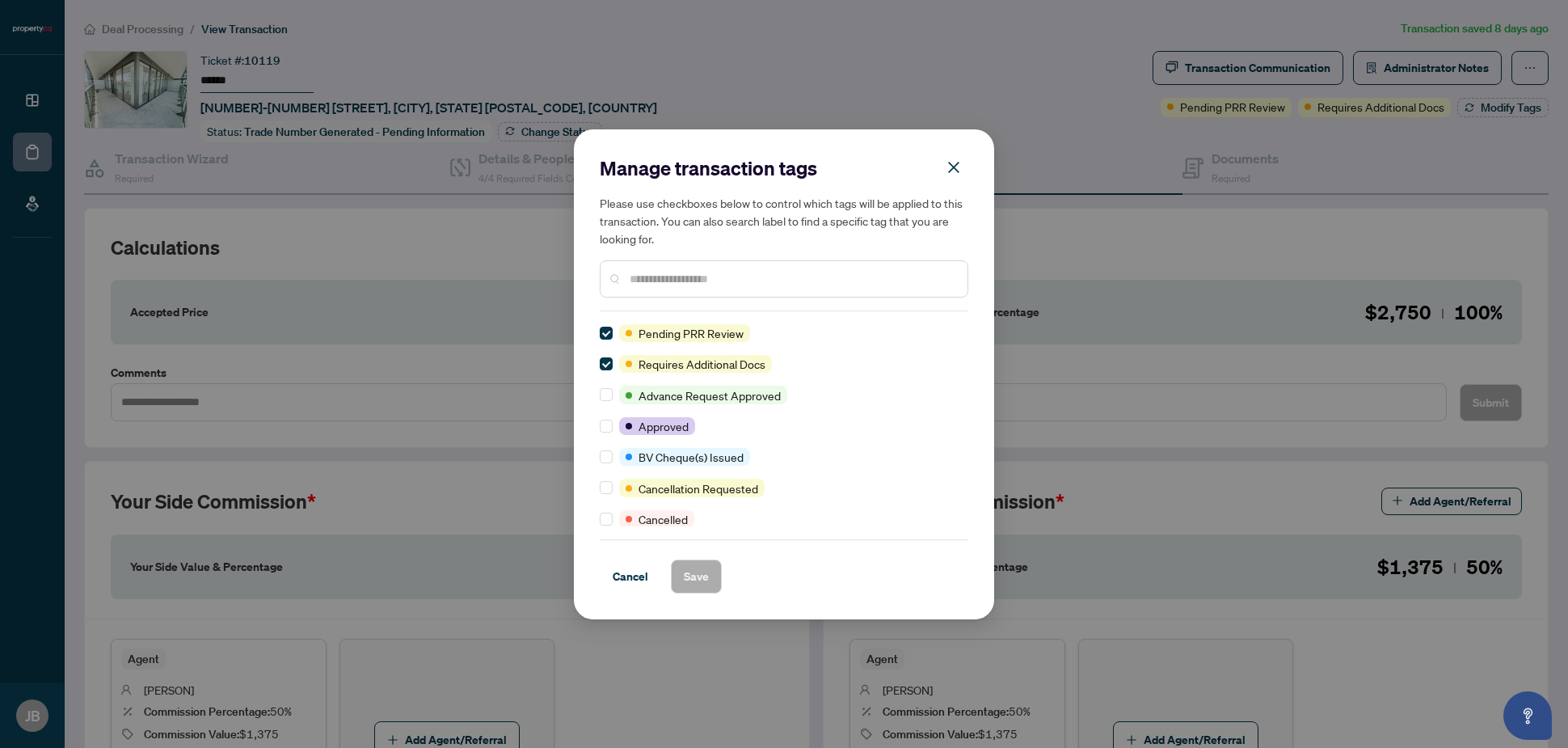 click at bounding box center (792, 279) 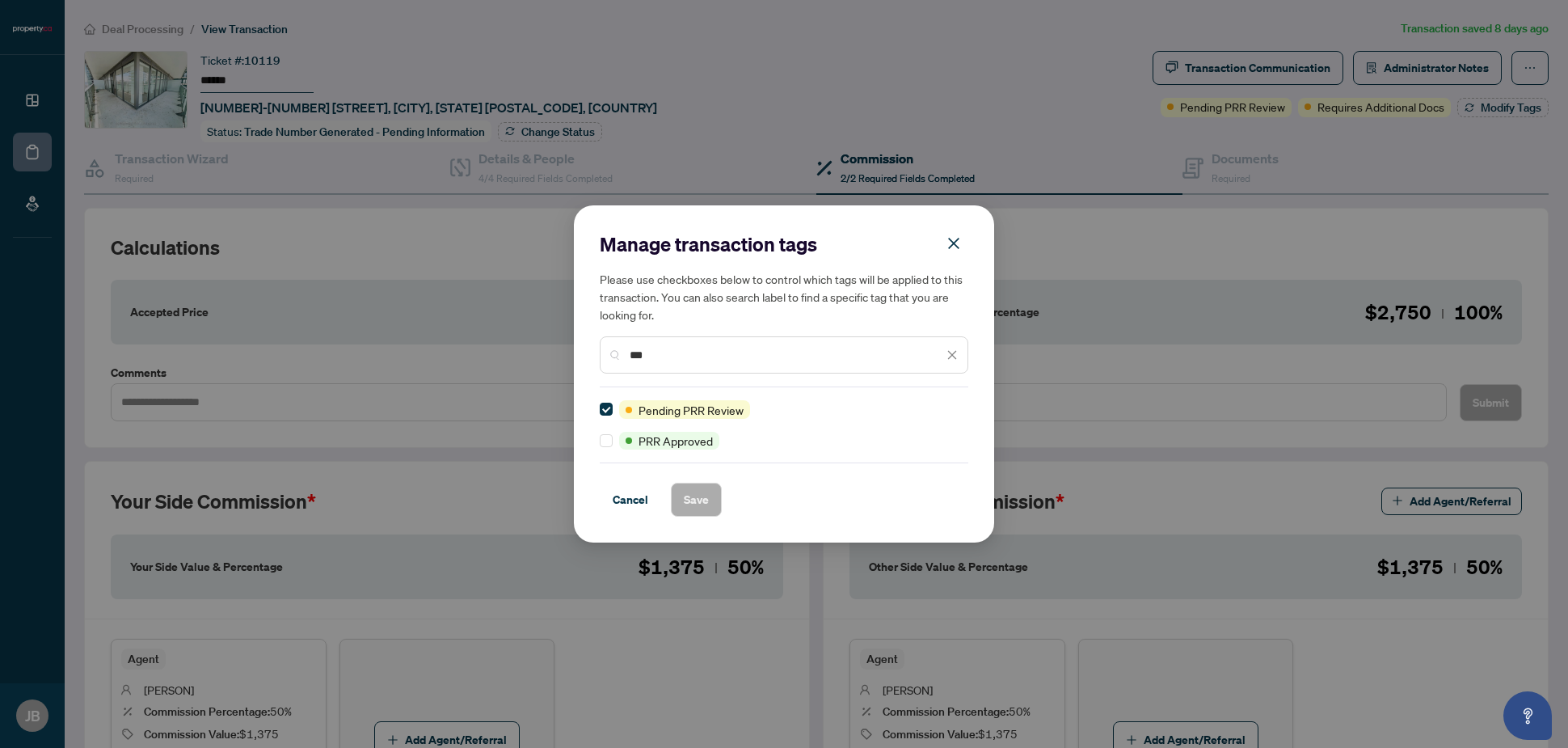 type on "***" 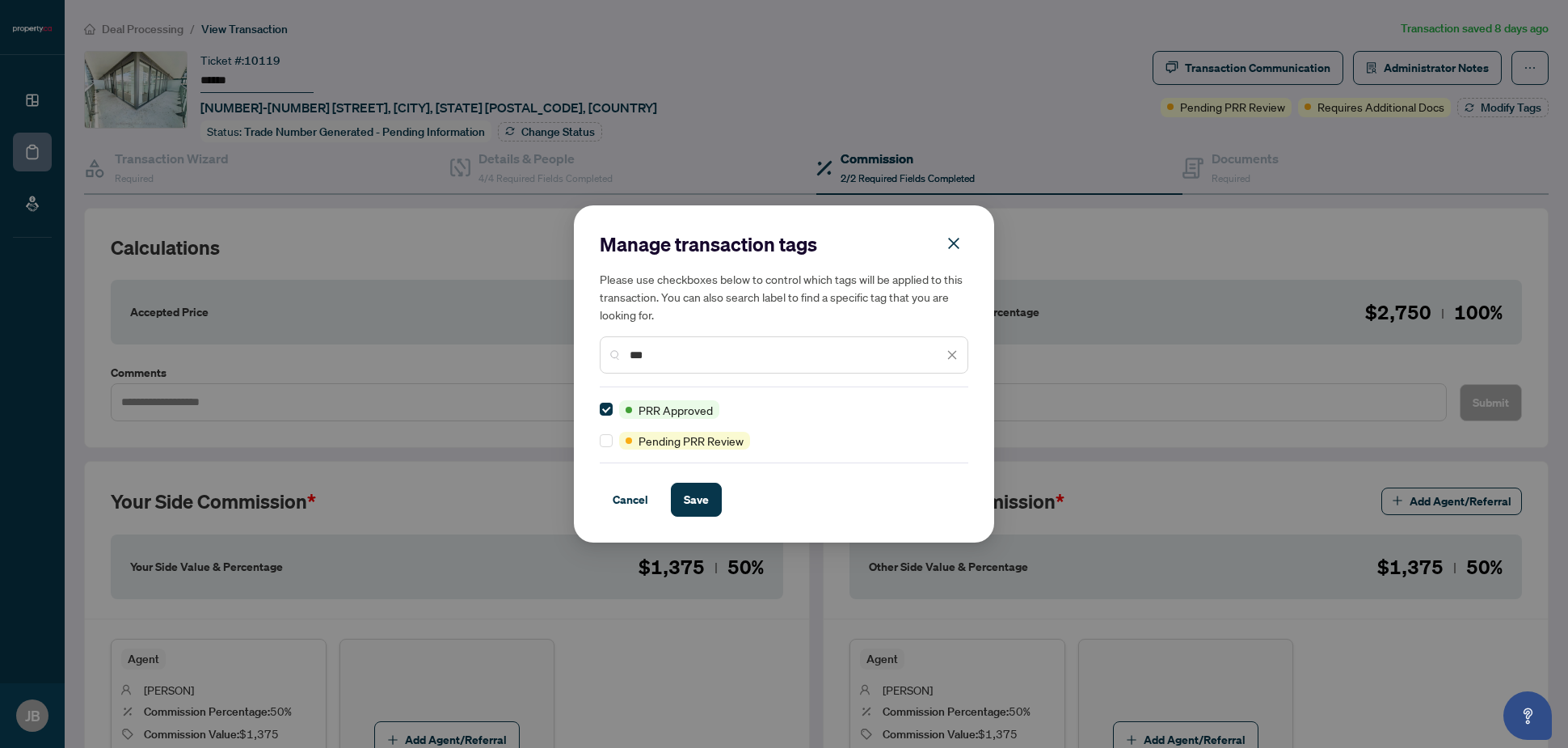 drag, startPoint x: 660, startPoint y: 349, endPoint x: 608, endPoint y: 344, distance: 52.239832 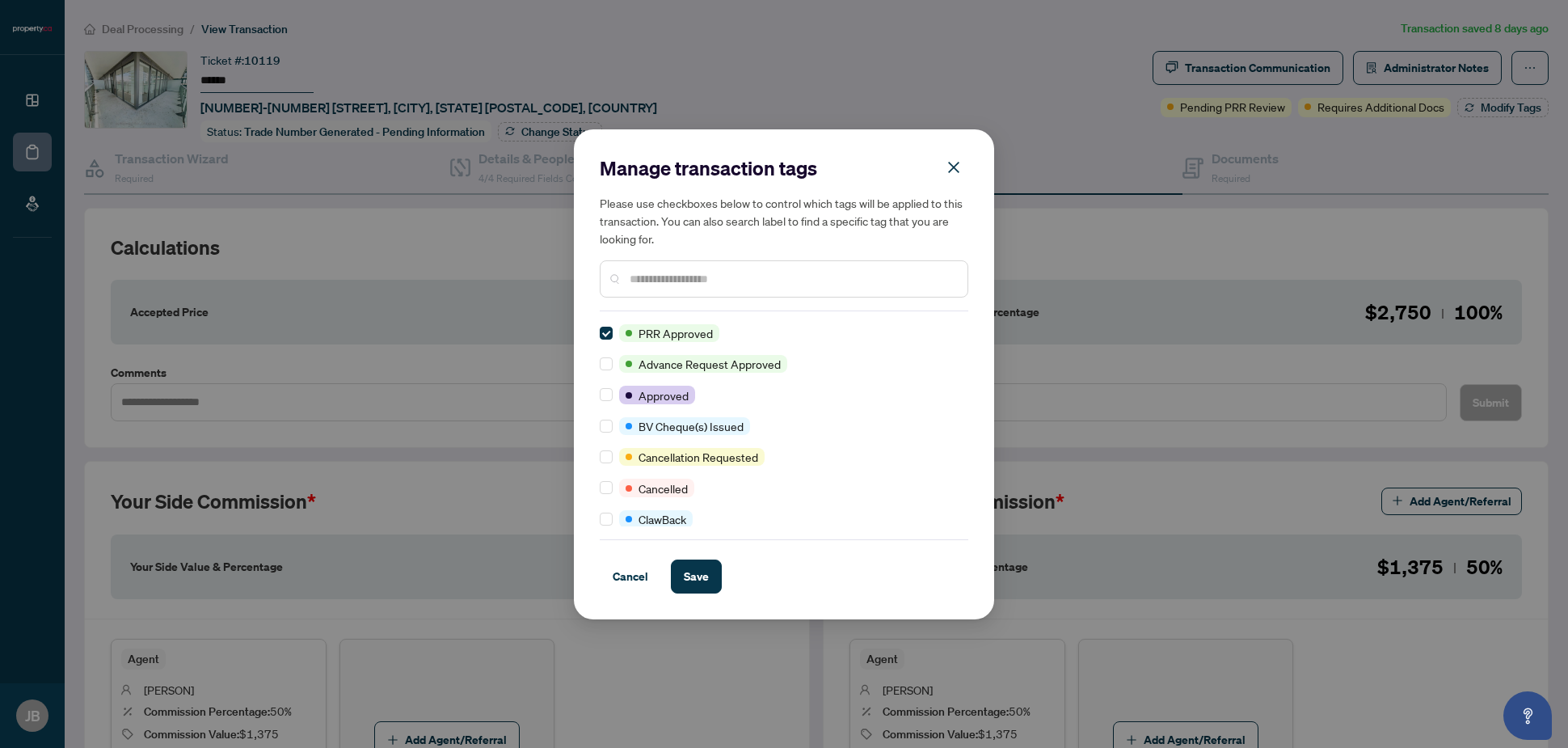 scroll, scrollTop: 0, scrollLeft: 0, axis: both 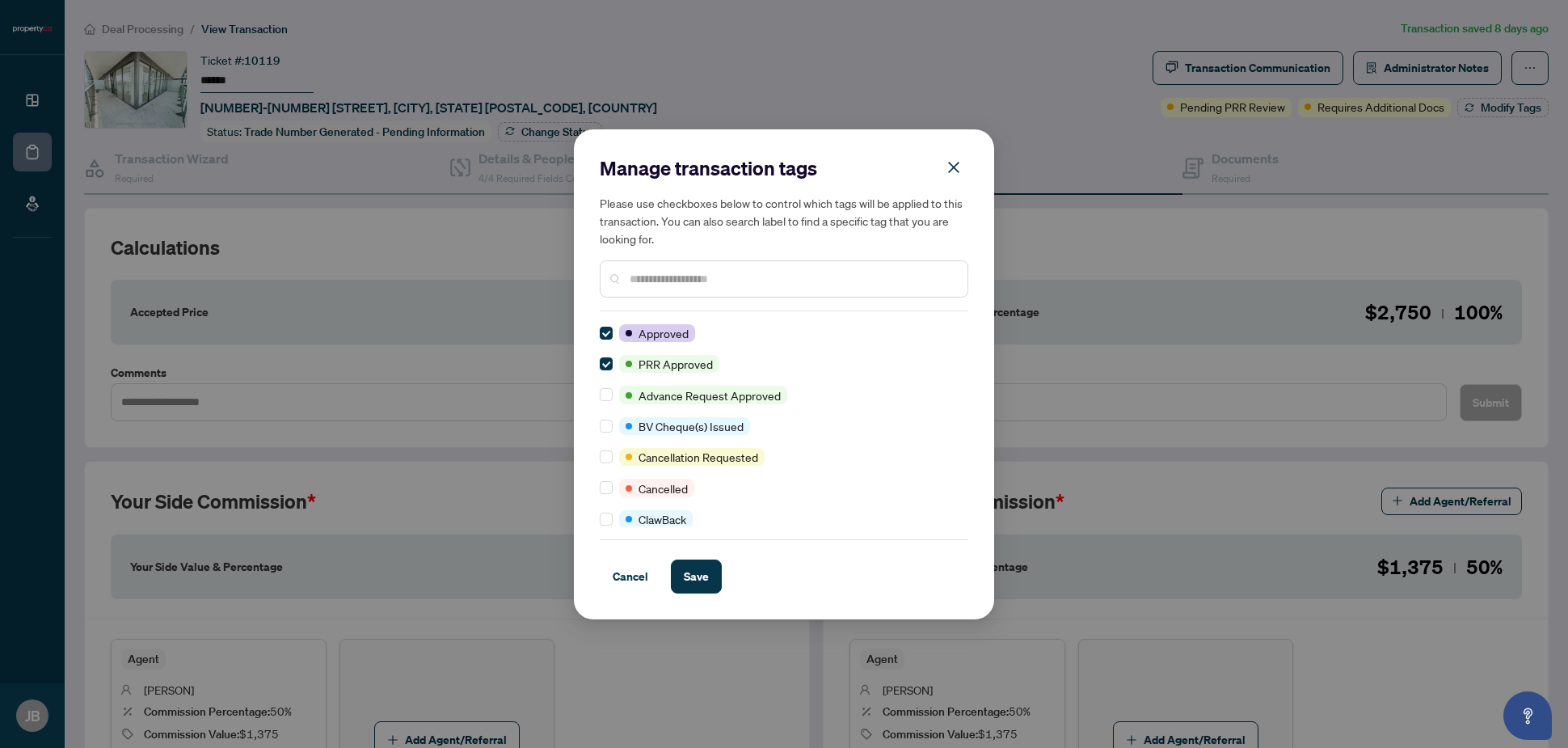 click at bounding box center (792, 279) 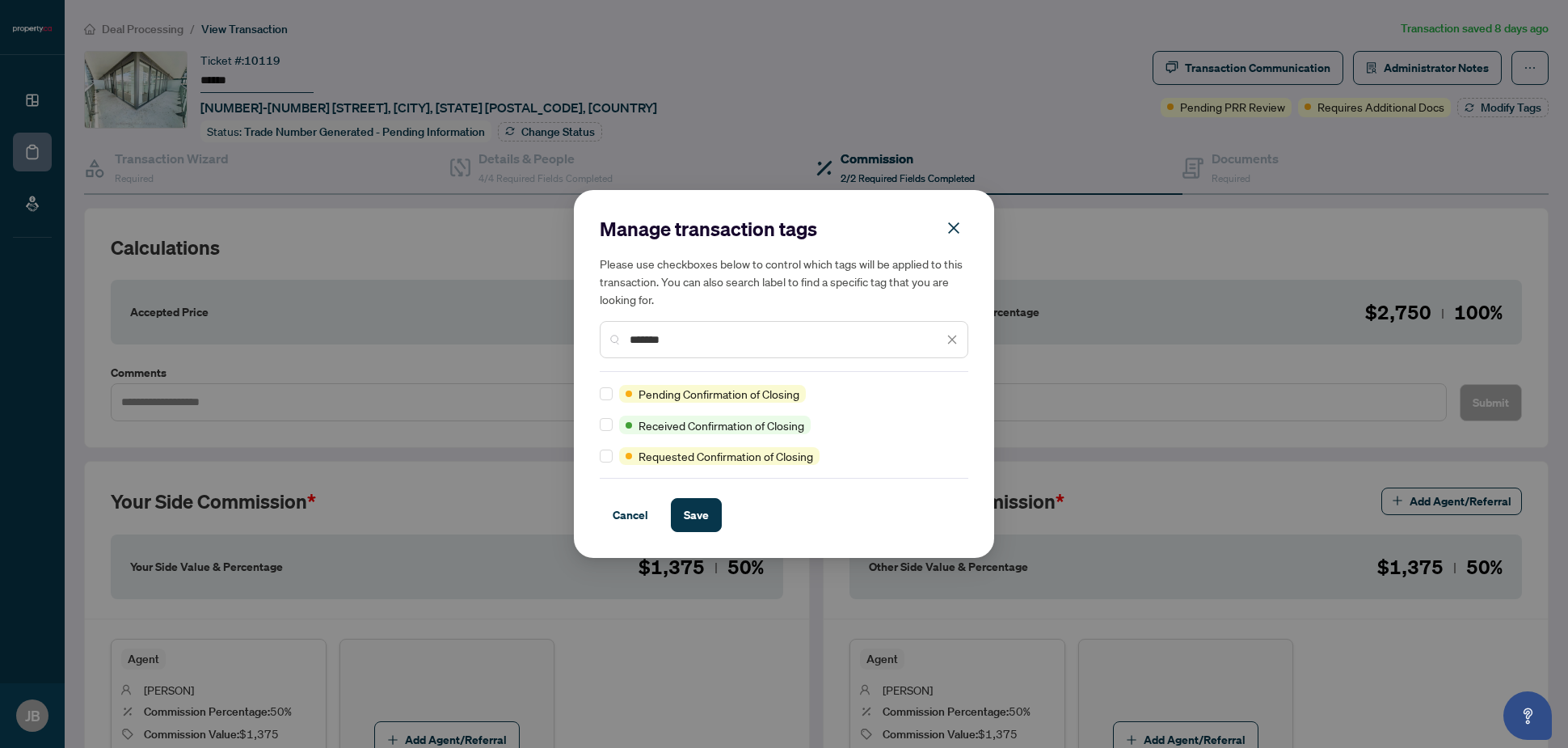 type on "*******" 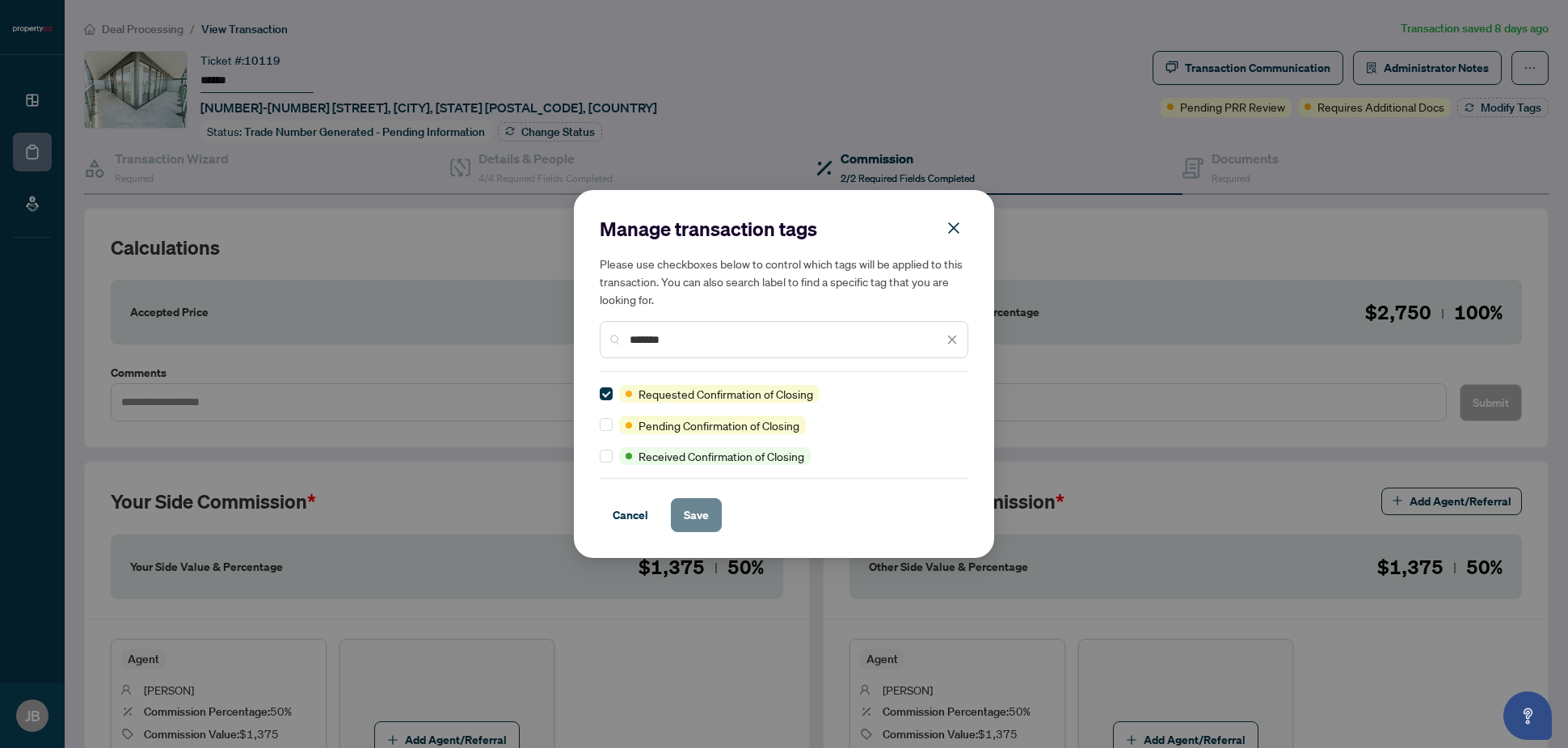 click on "Save" at bounding box center (696, 515) 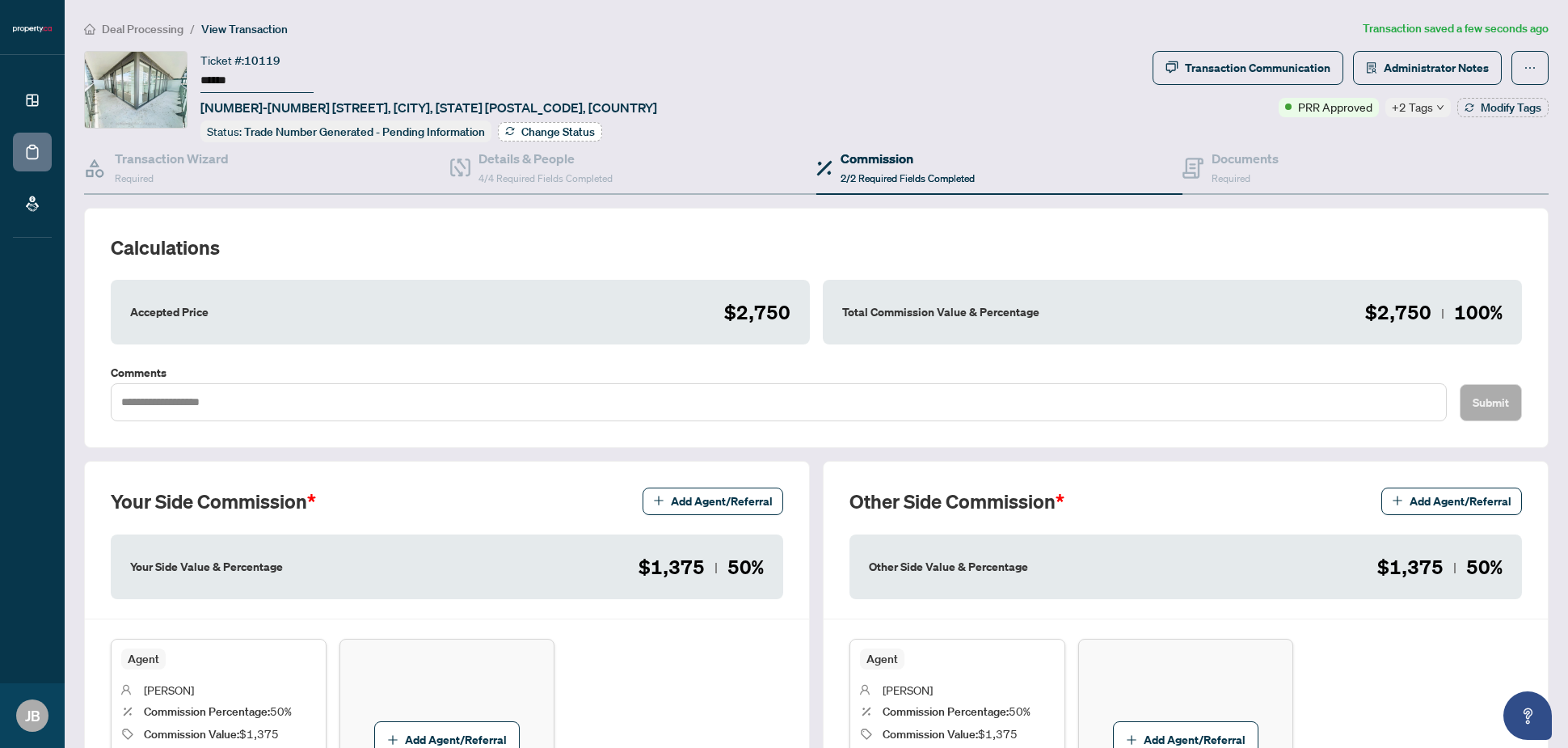 click on "Change Status" at bounding box center [558, 132] 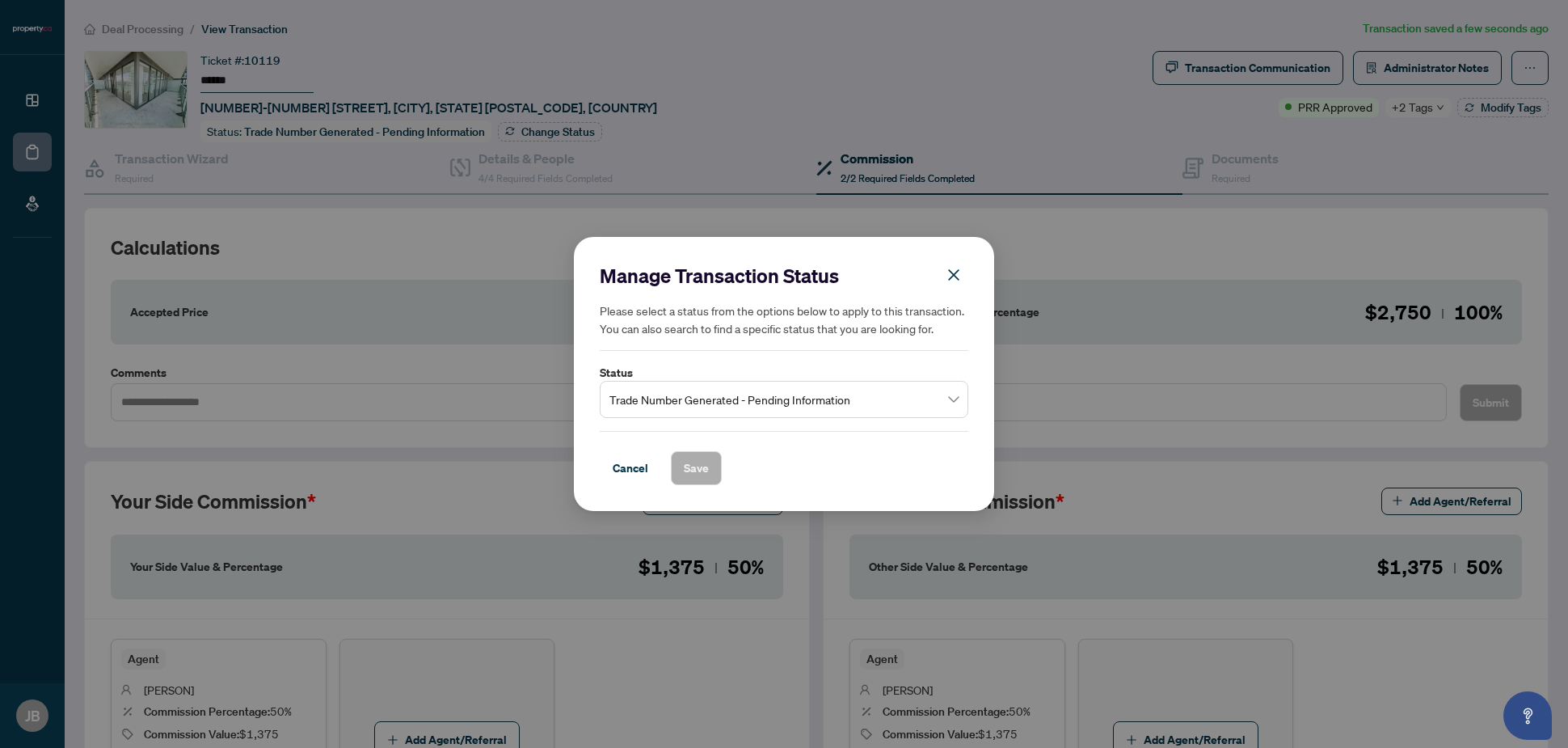 click on "Trade Number Generated - Pending Information" at bounding box center [784, 399] 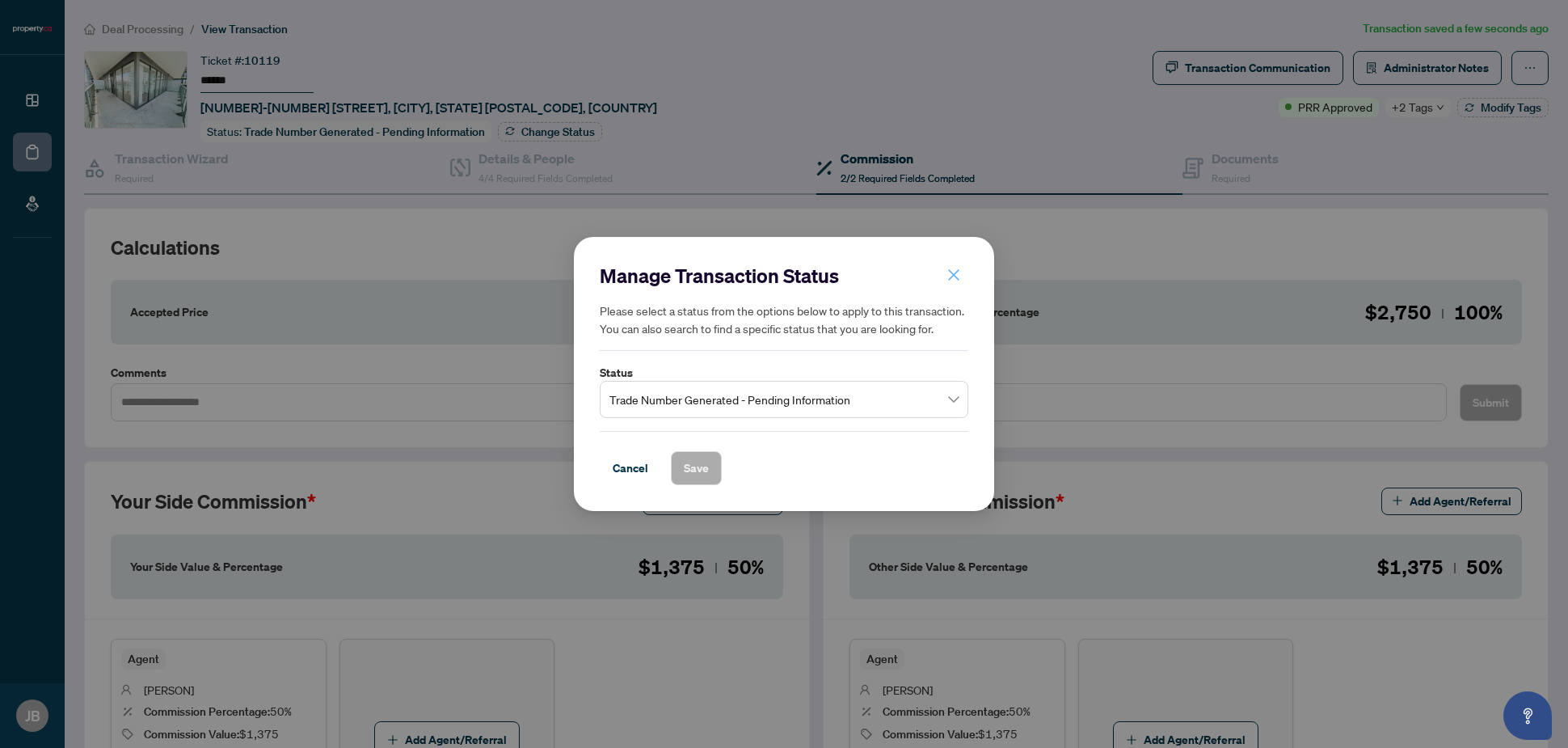 click 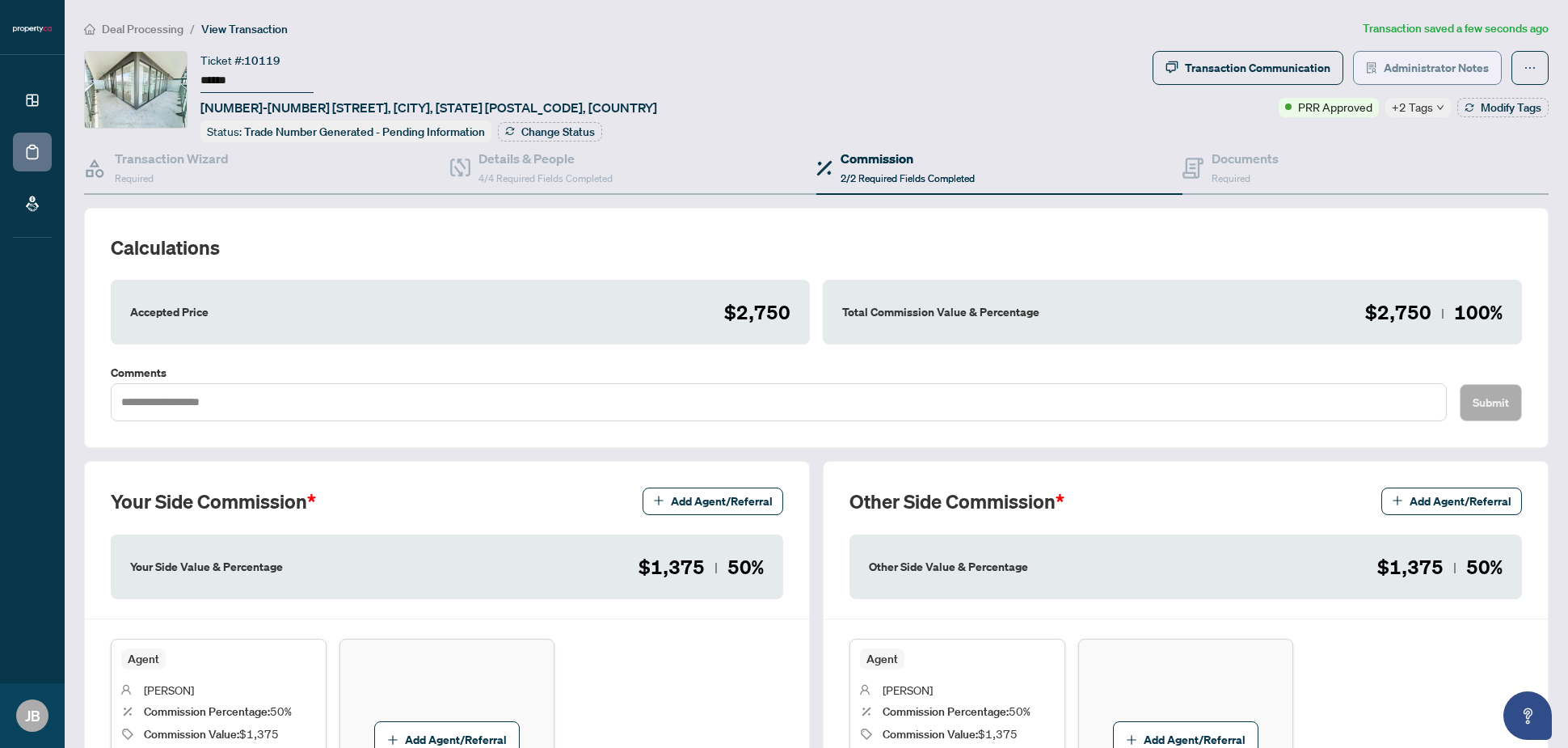 click on "Administrator Notes" at bounding box center (1436, 68) 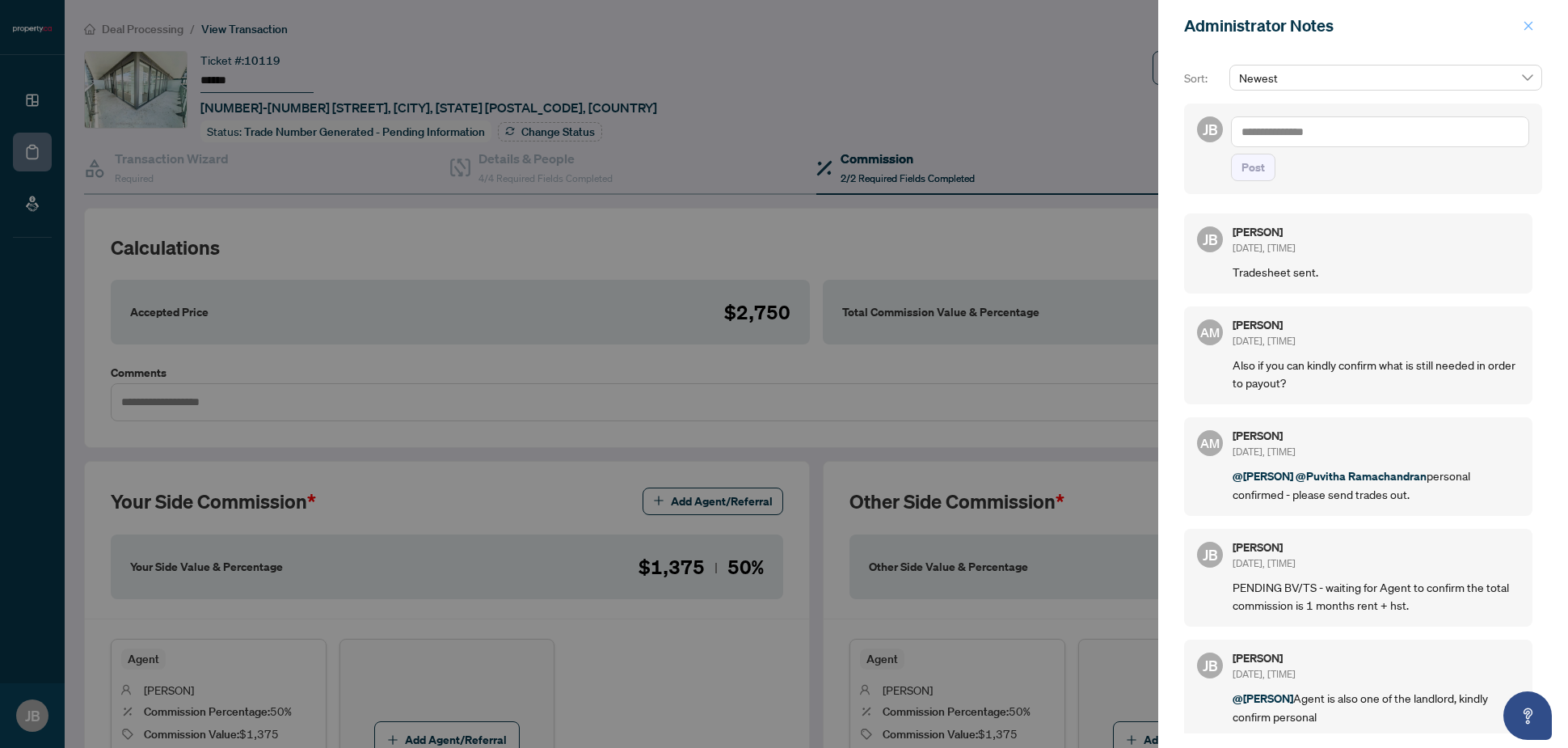 click 